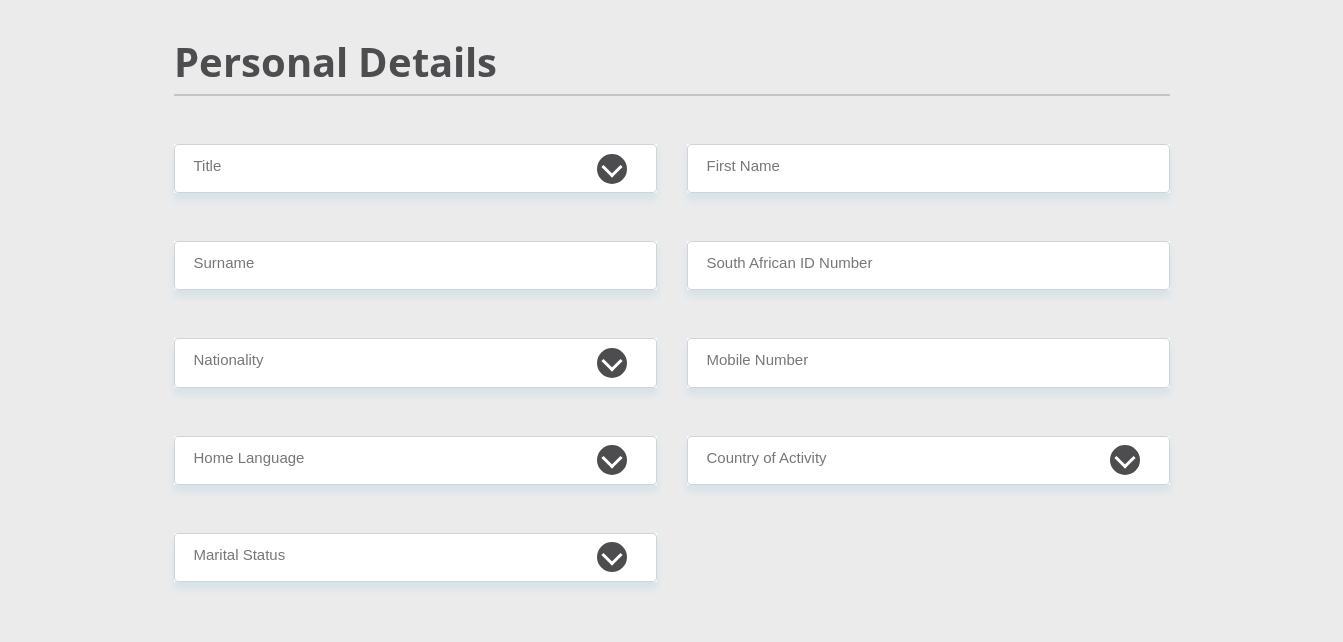 scroll, scrollTop: 200, scrollLeft: 0, axis: vertical 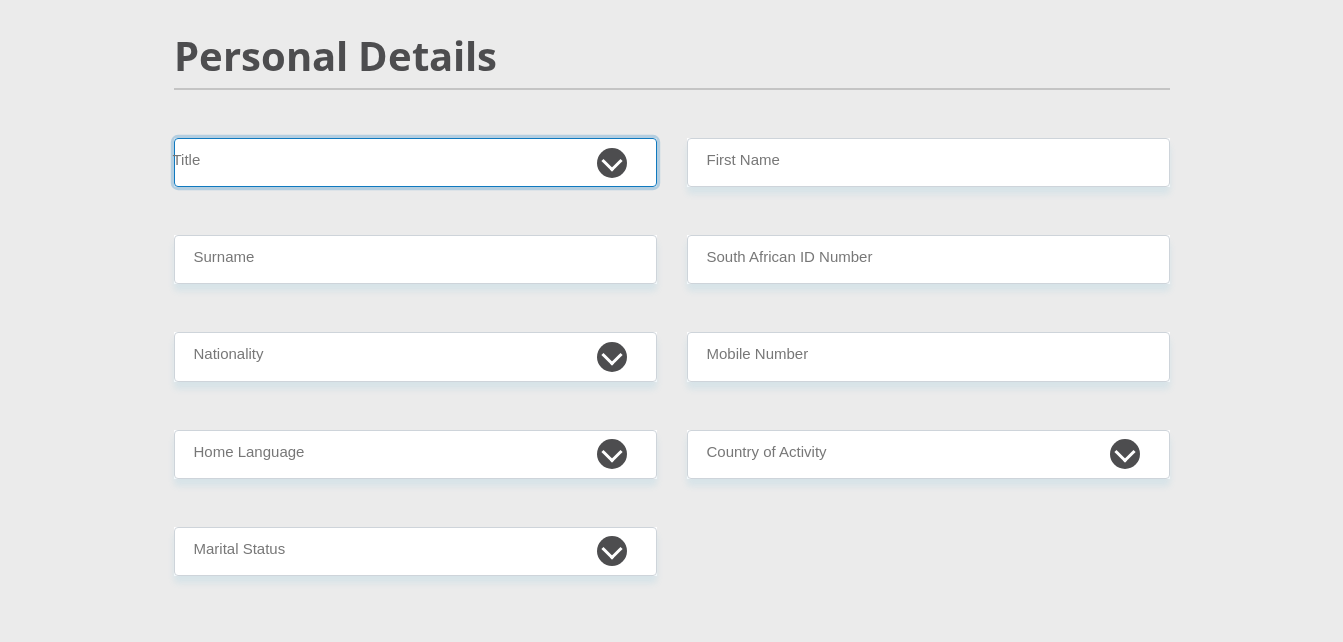 click on "Mr
Ms
Mrs
Dr
Other" at bounding box center [415, 162] 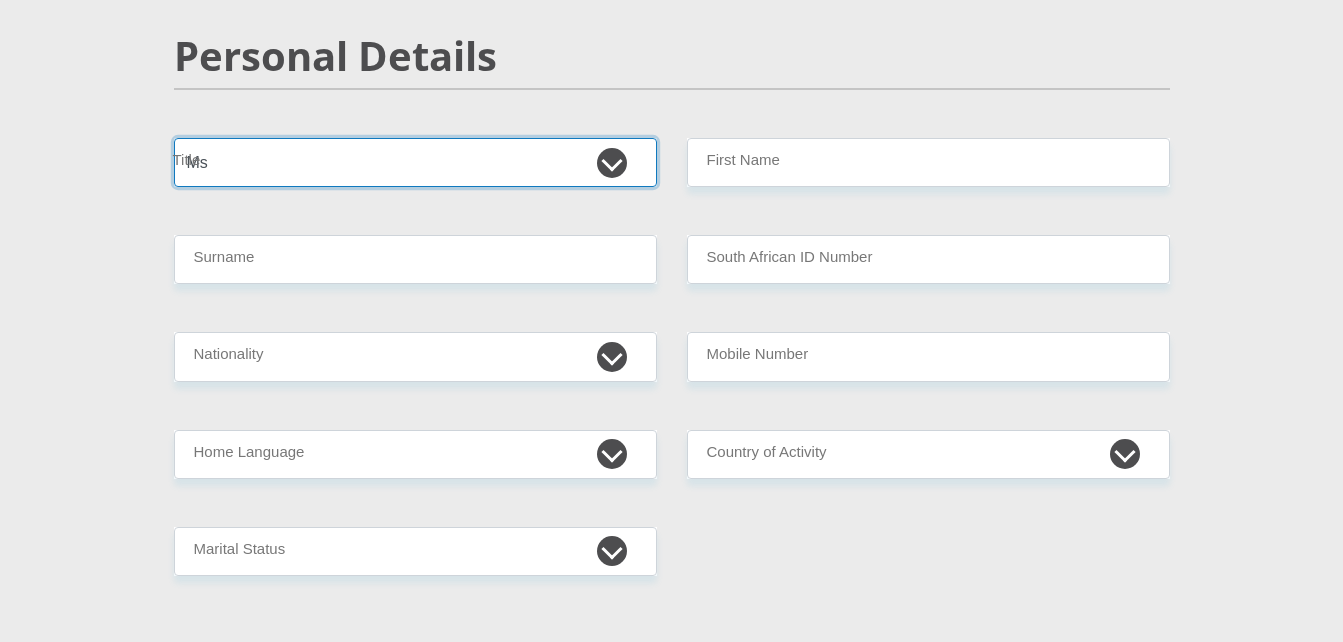 click on "Mr
Ms
Mrs
Dr
Other" at bounding box center [415, 162] 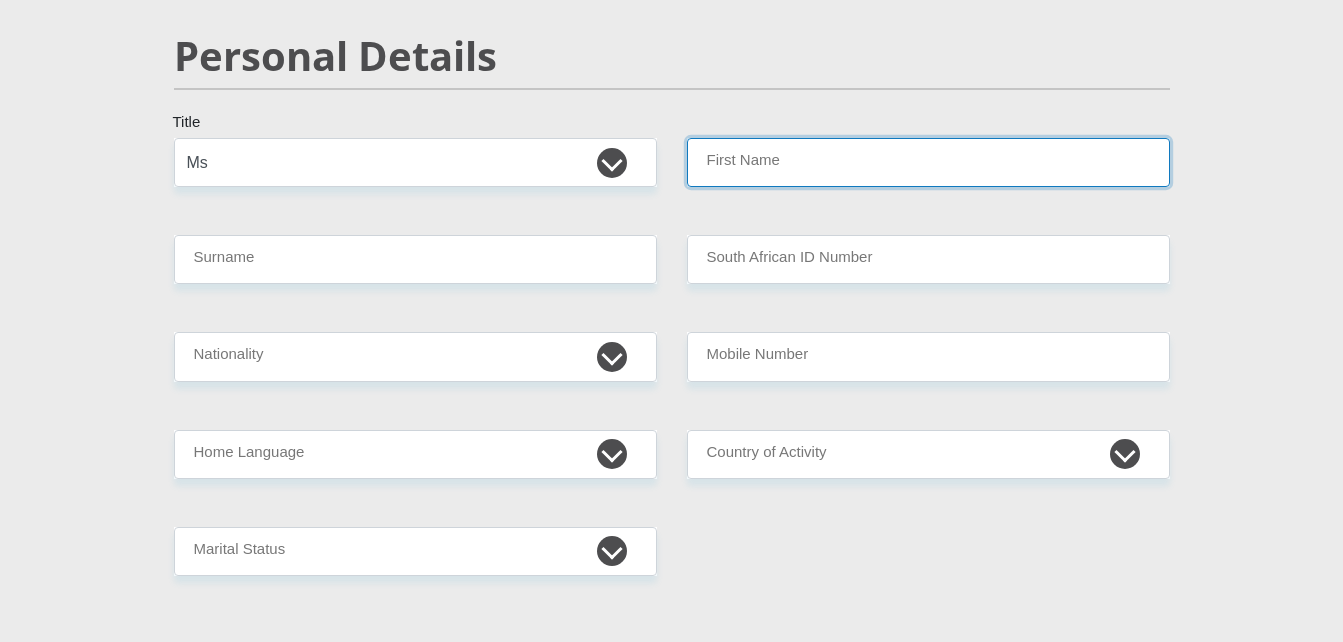 click on "First Name" at bounding box center [928, 162] 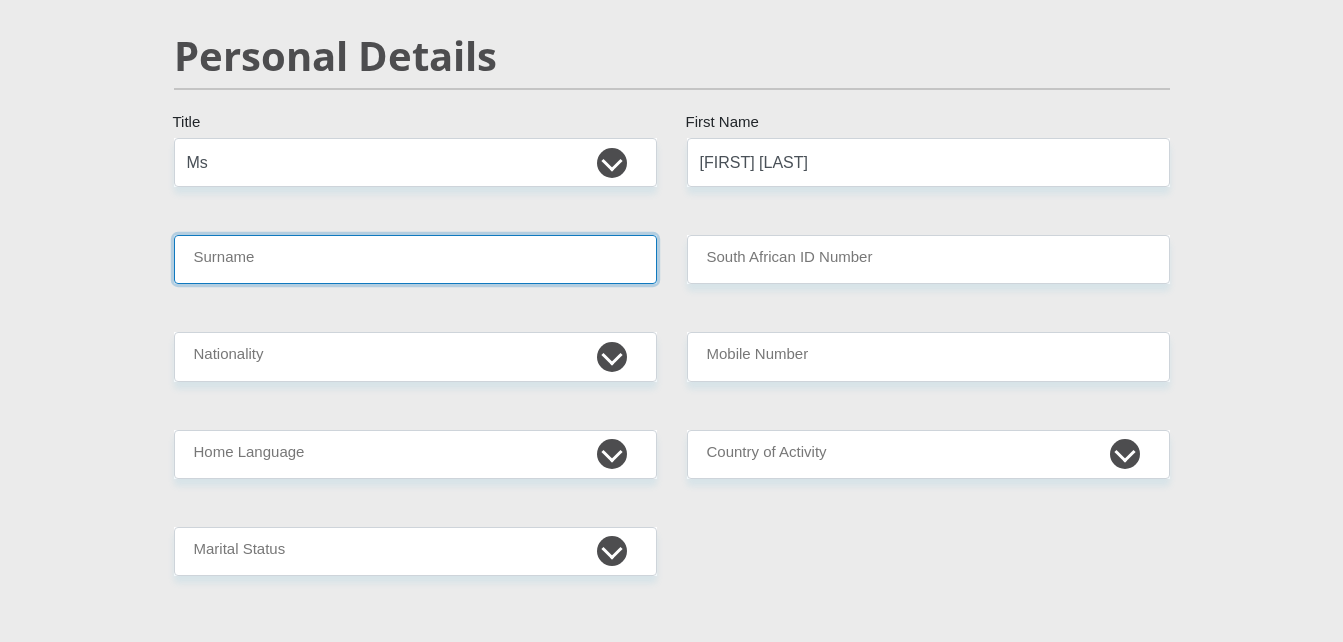 type on "[CITY]" 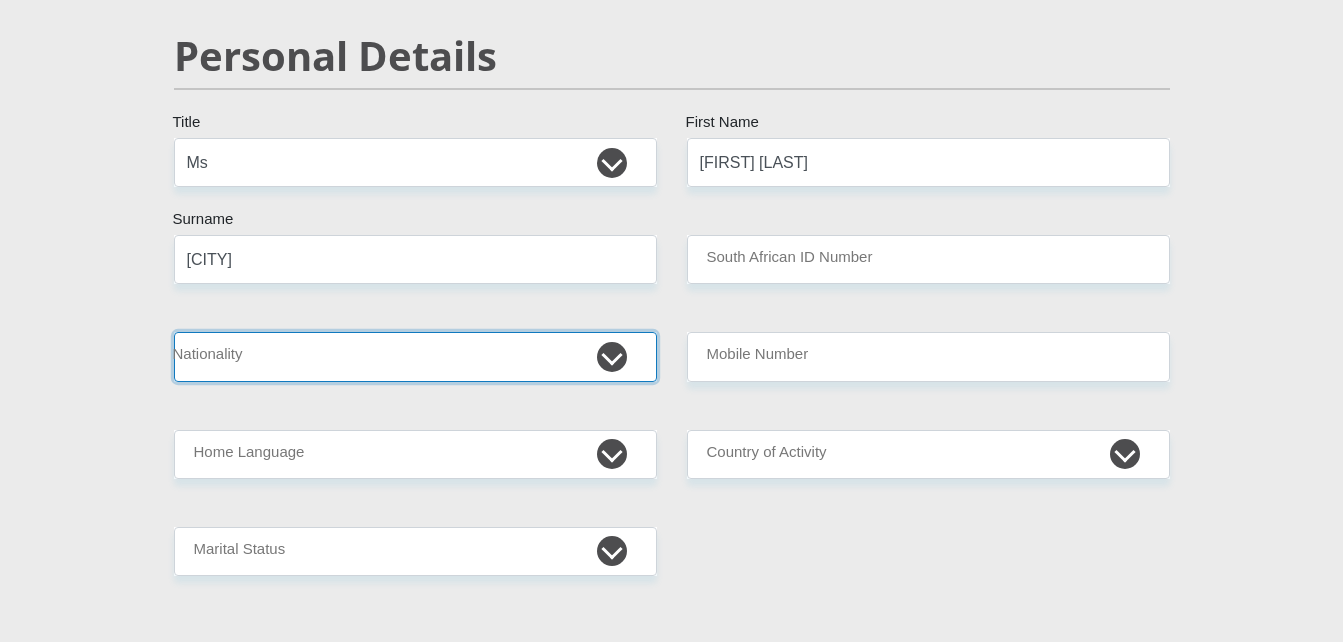 select on "ZAF" 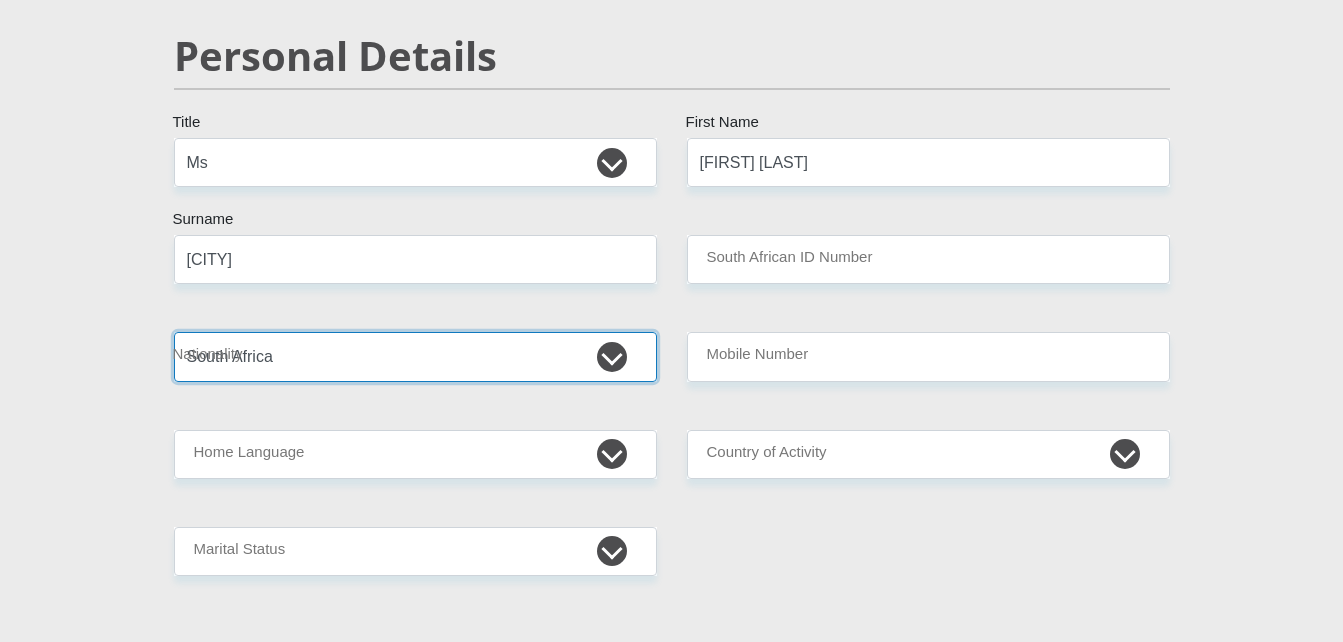 type on "[PHONE]" 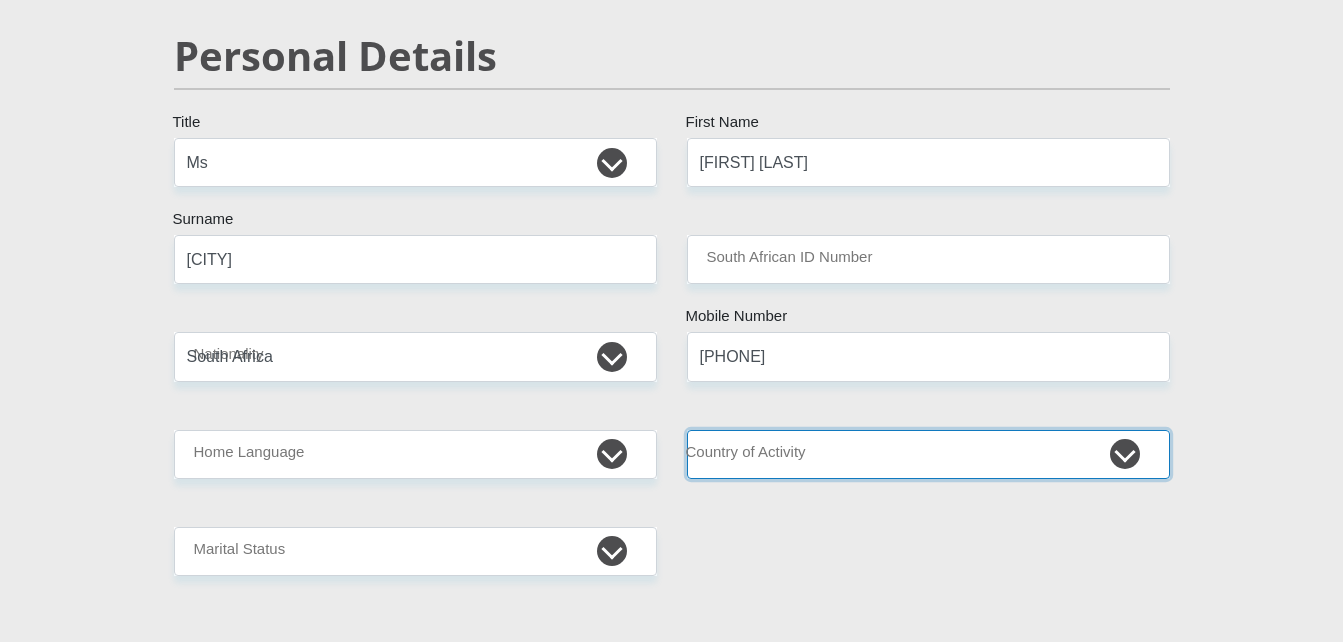 select on "ZAF" 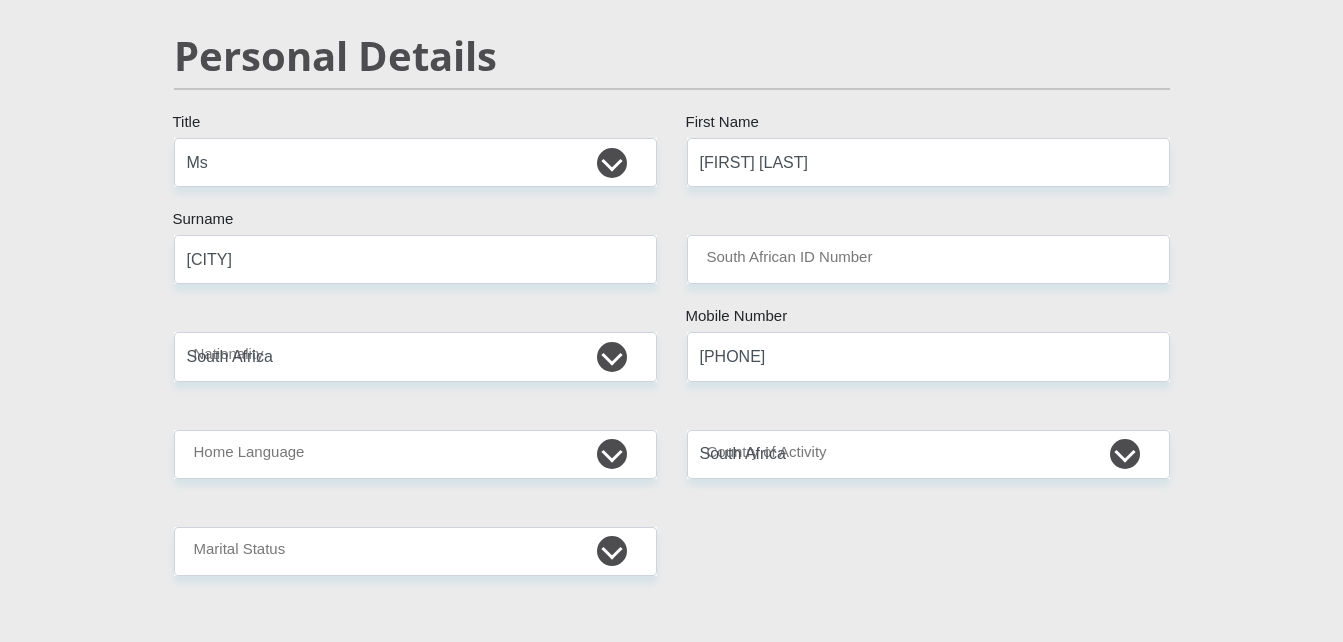 type on "[NUMBER]-[NUMBER] Avenue [CITY], [POSTAL_CODE] [CITY] [PROVINCE]" 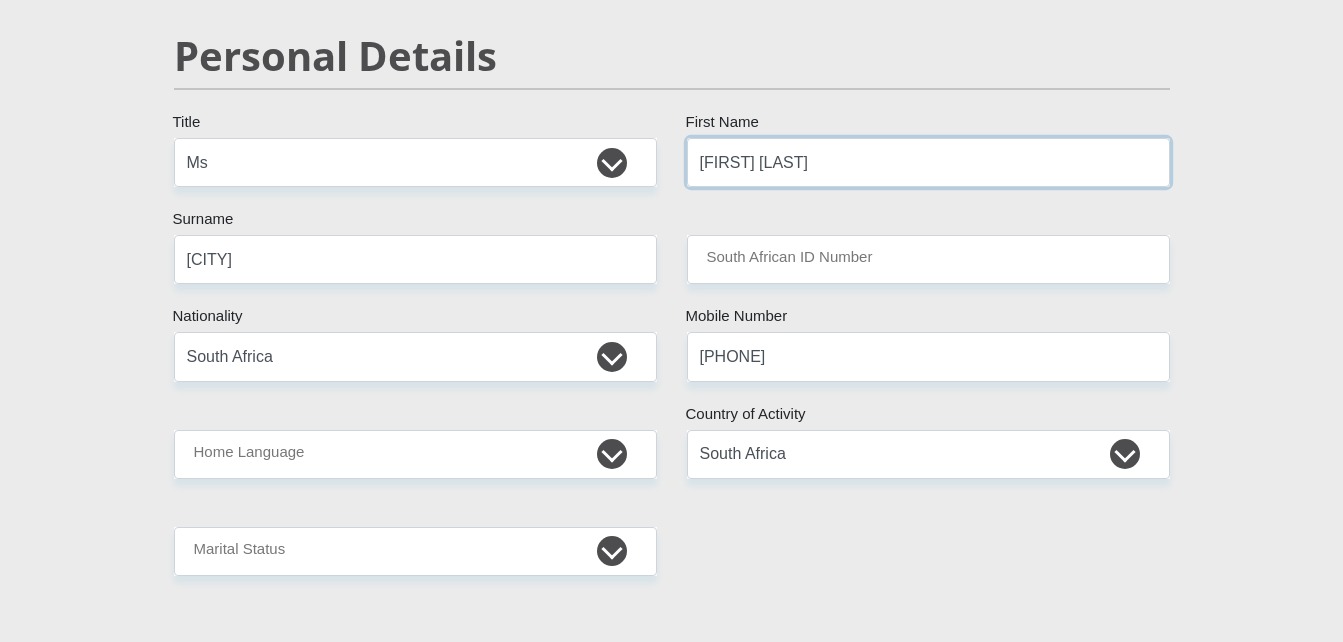 type on "TYME BANK LIMITED" 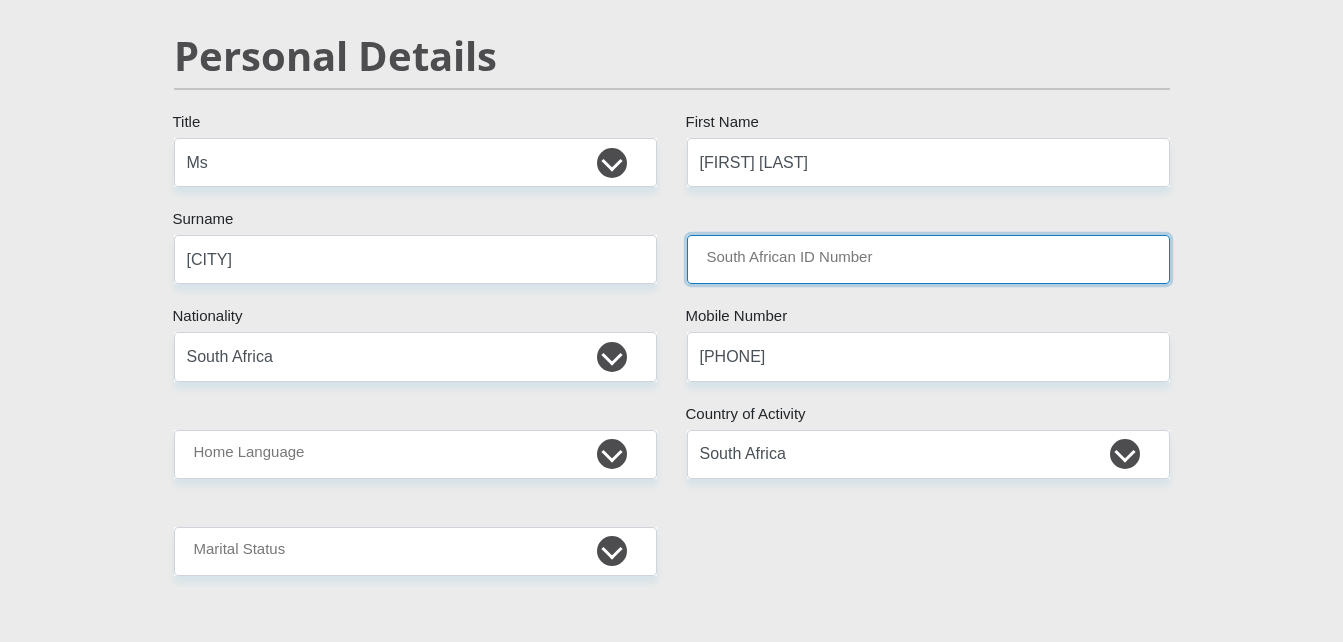 click on "South African ID Number" at bounding box center (928, 259) 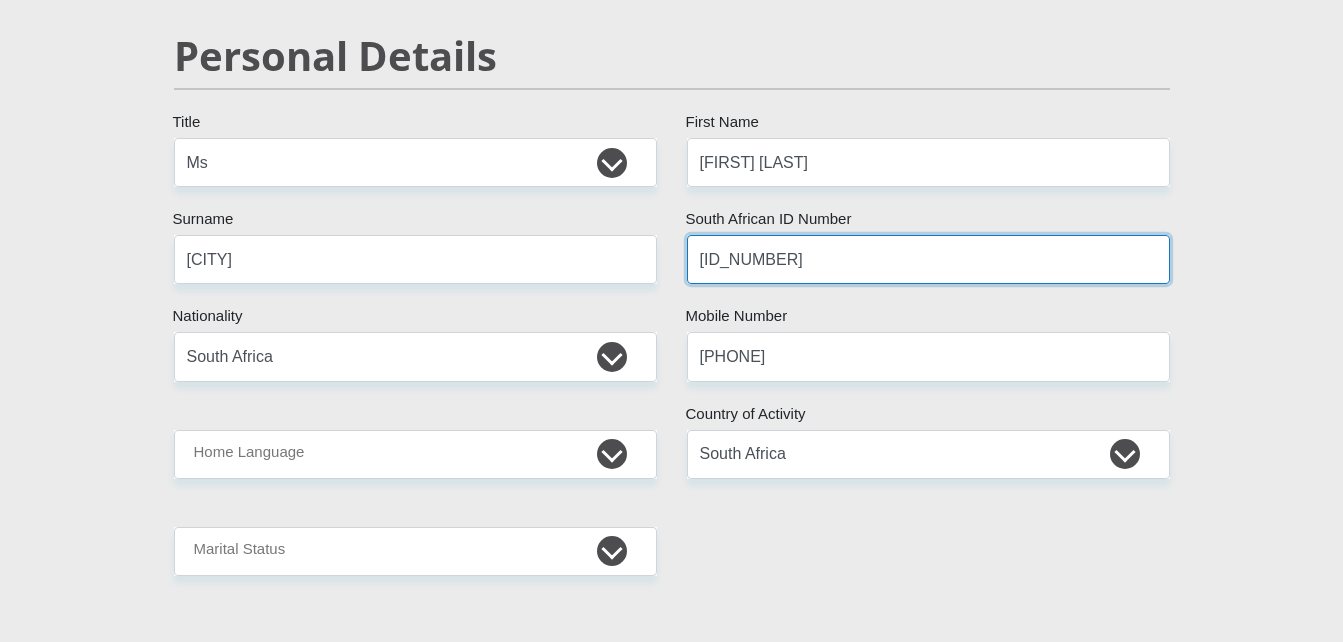 type 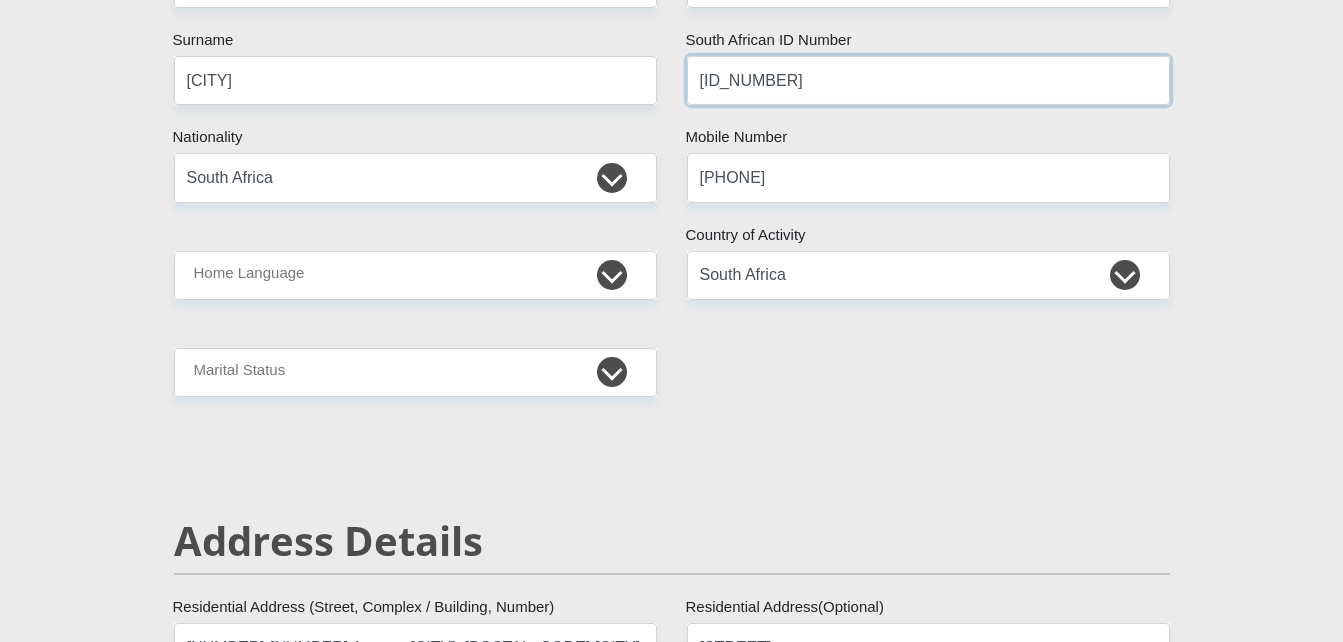 scroll, scrollTop: 400, scrollLeft: 0, axis: vertical 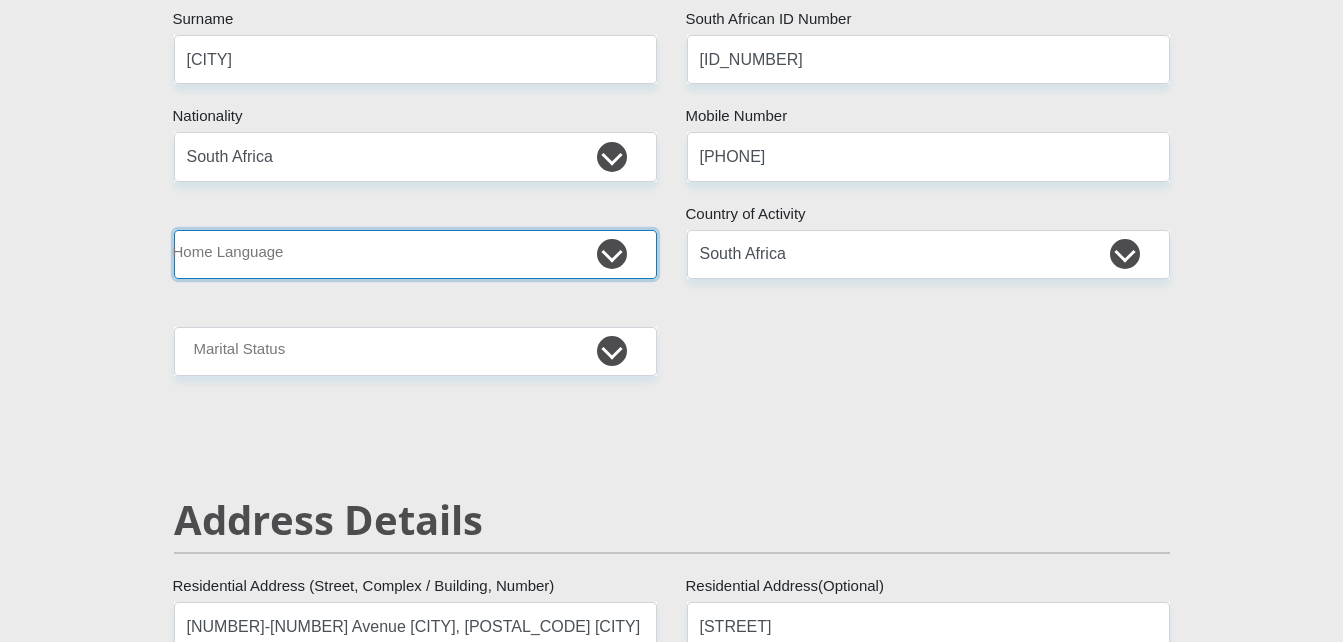 click on "Afrikaans
English
Sepedi
South Ndebele
Southern Sotho
Swati
Tsonga
Tswana
Venda
Xhosa
Zulu
Other" at bounding box center (415, 254) 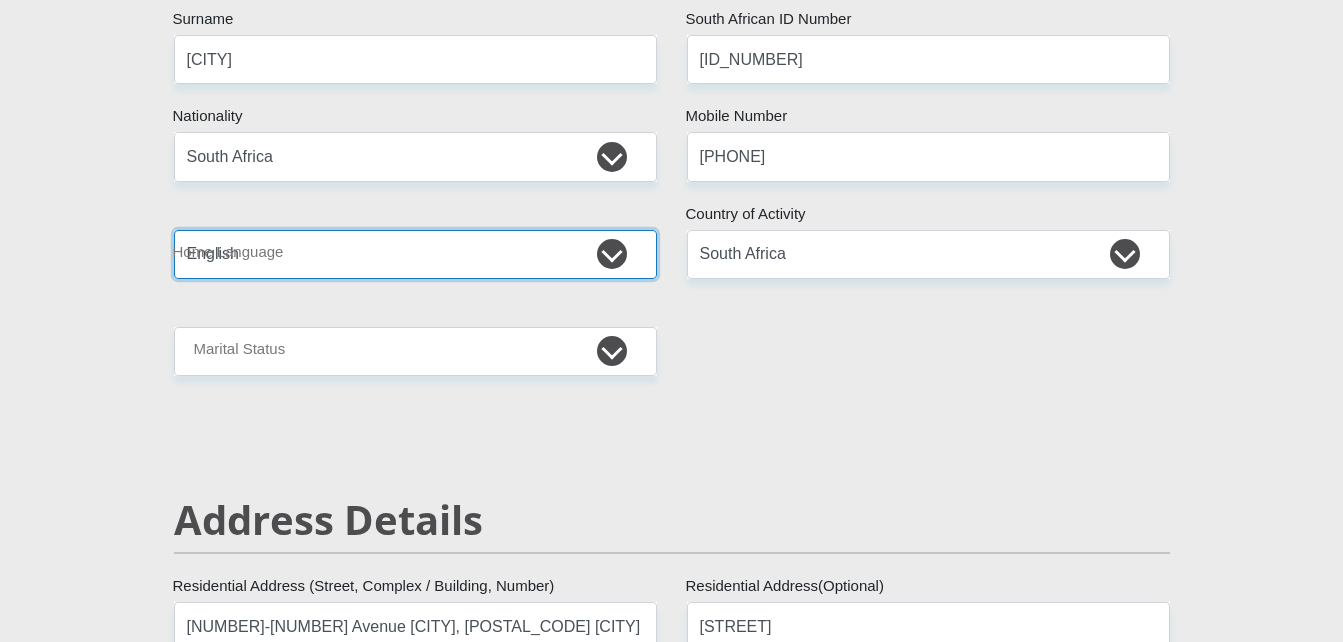 click on "Afrikaans
English
Sepedi
South Ndebele
Southern Sotho
Swati
Tsonga
Tswana
Venda
Xhosa
Zulu
Other" at bounding box center [415, 254] 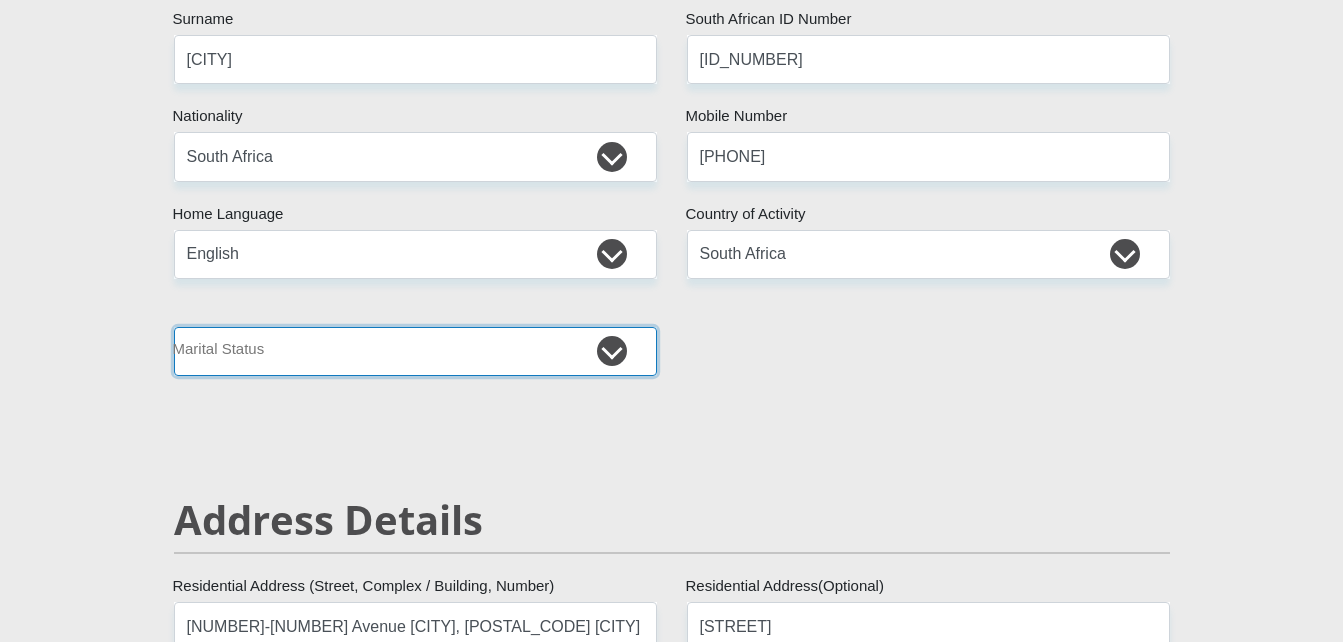 click on "Married ANC
Single
Divorced
Widowed
Married COP or Customary Law" at bounding box center (415, 351) 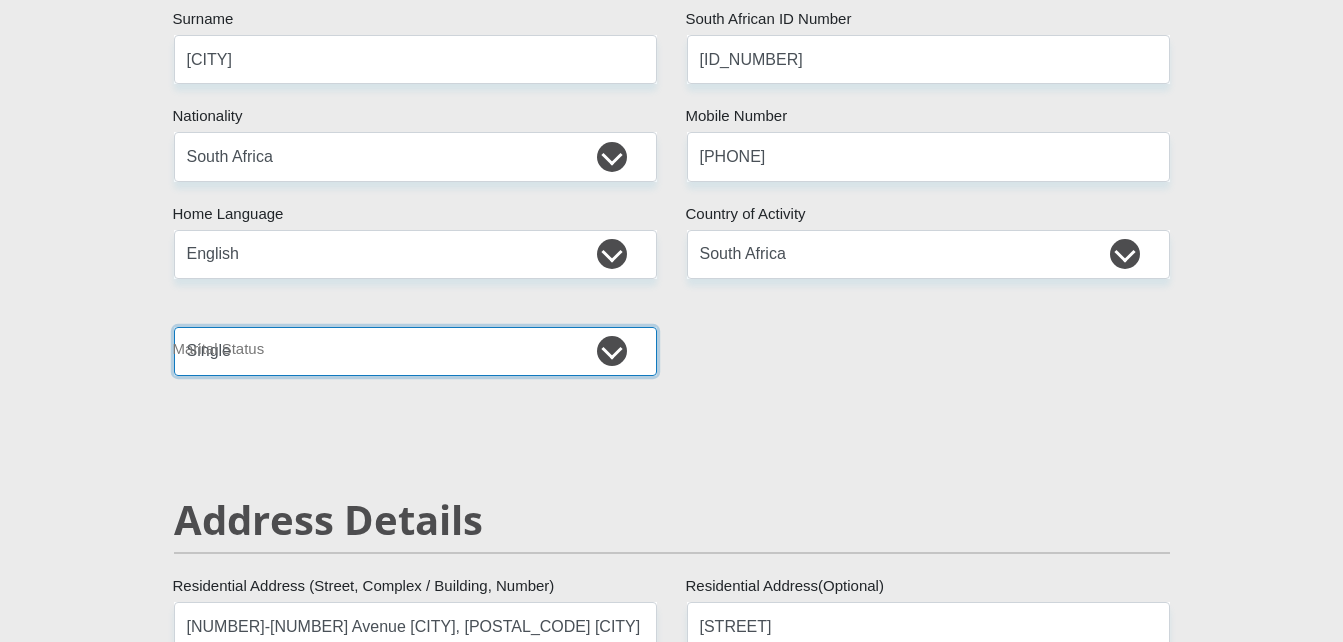 click on "Married ANC
Single
Divorced
Widowed
Married COP or Customary Law" at bounding box center [415, 351] 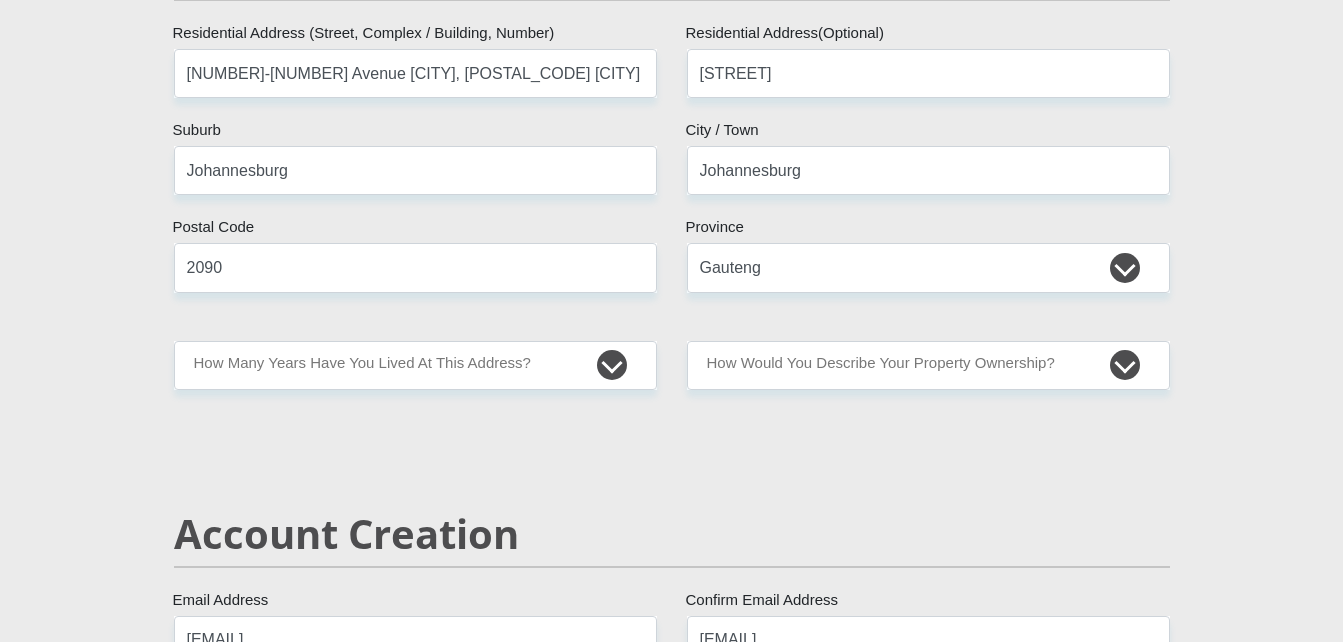 scroll, scrollTop: 1000, scrollLeft: 0, axis: vertical 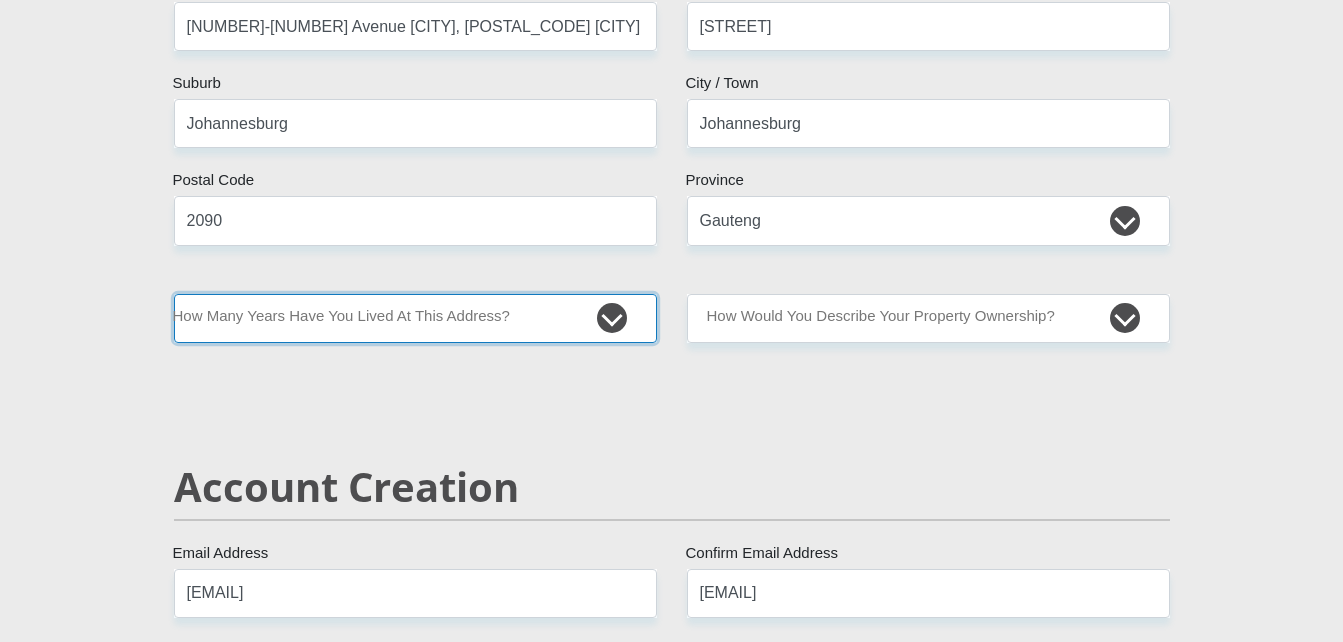 click on "less than 1 year
1-3 years
3-5 years
5+ years" at bounding box center [415, 318] 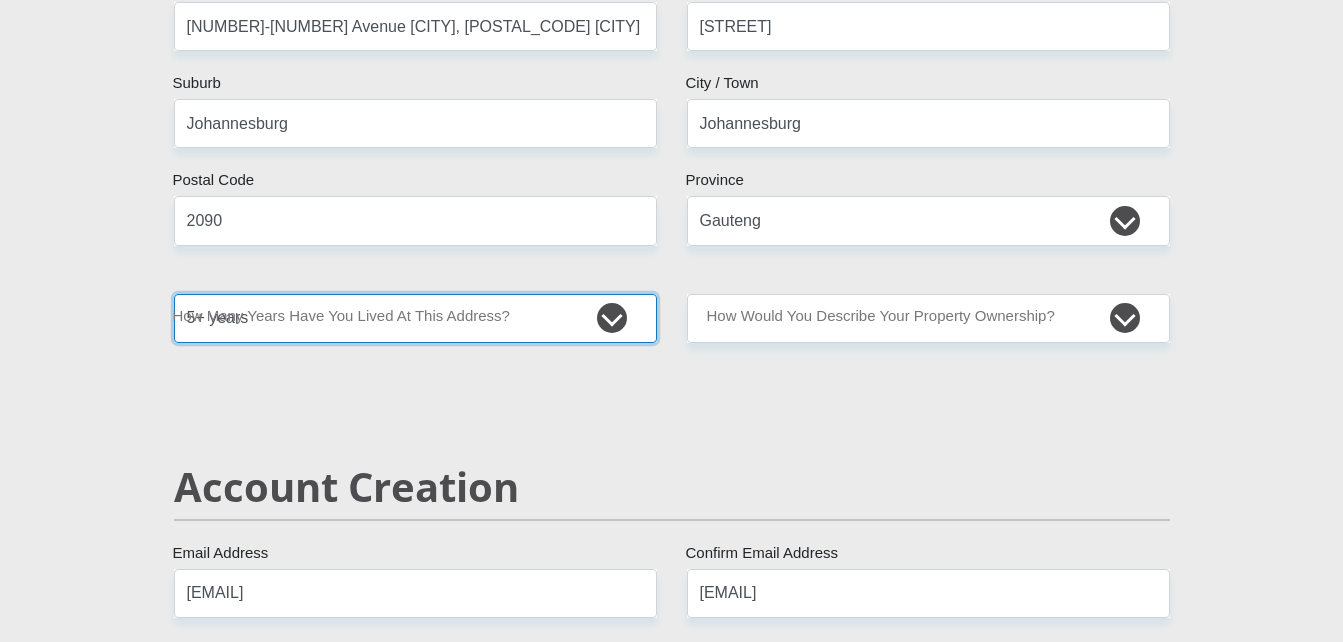 click on "less than 1 year
1-3 years
3-5 years
5+ years" at bounding box center [415, 318] 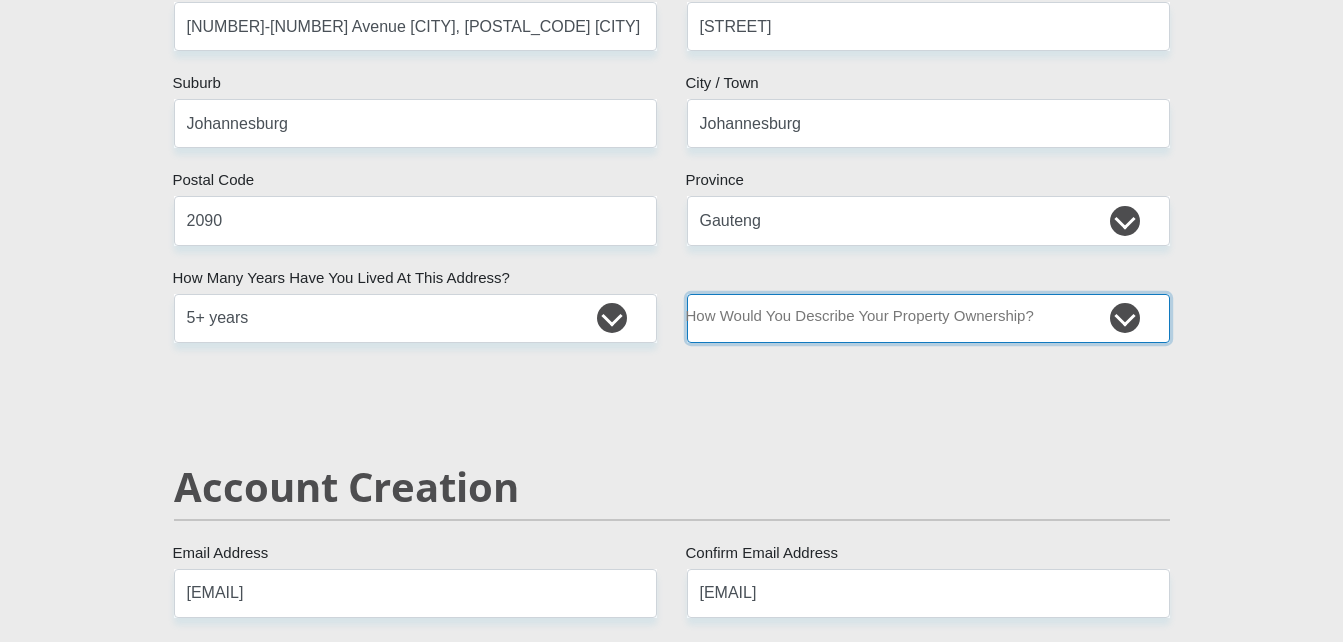 click on "Owned
Rented
Family Owned
Company Dwelling" at bounding box center [928, 318] 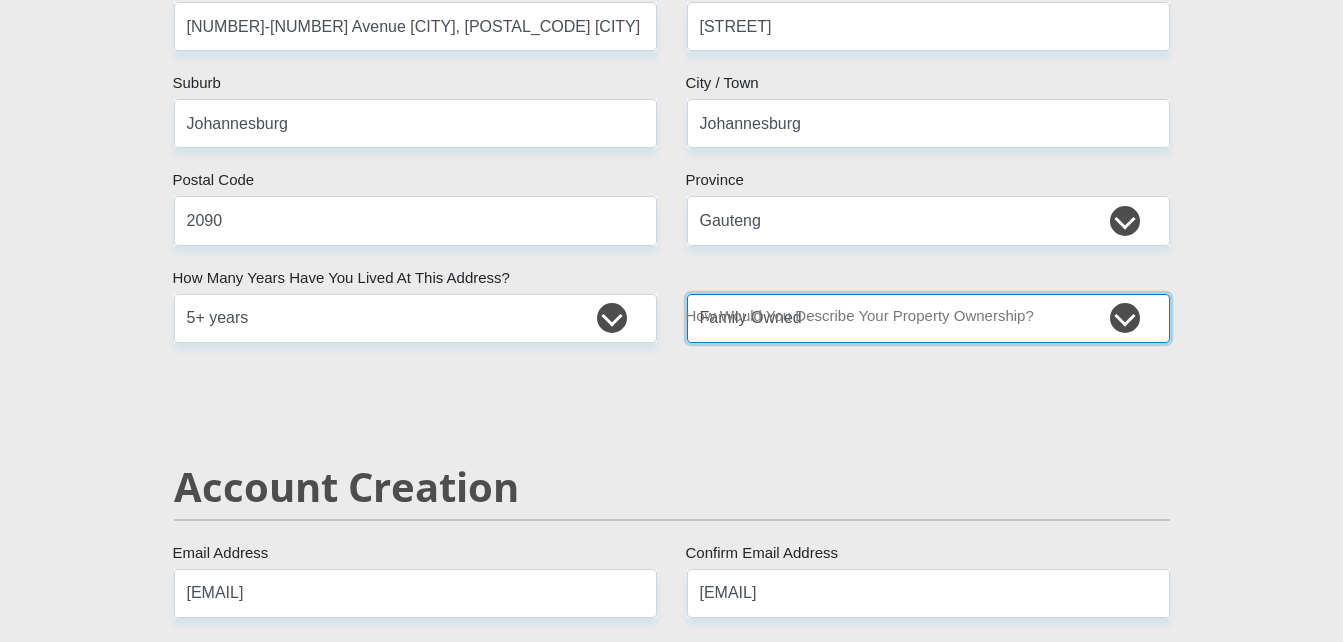 click on "Owned
Rented
Family Owned
Company Dwelling" at bounding box center (928, 318) 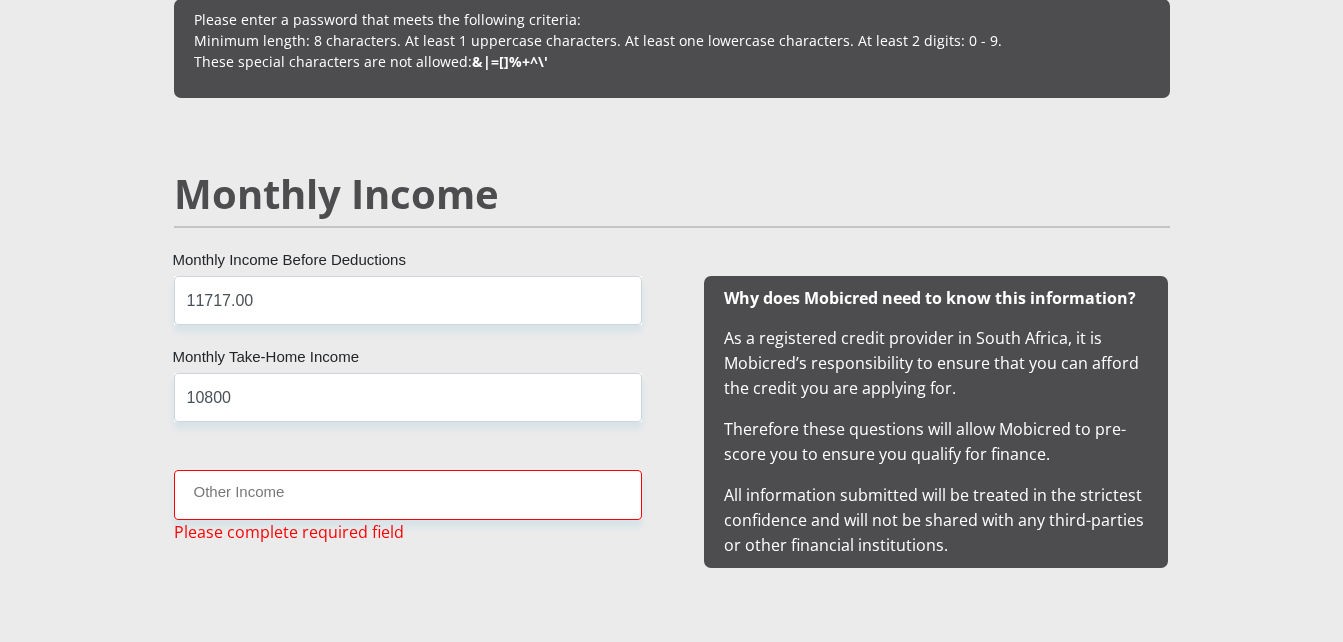 scroll, scrollTop: 1800, scrollLeft: 0, axis: vertical 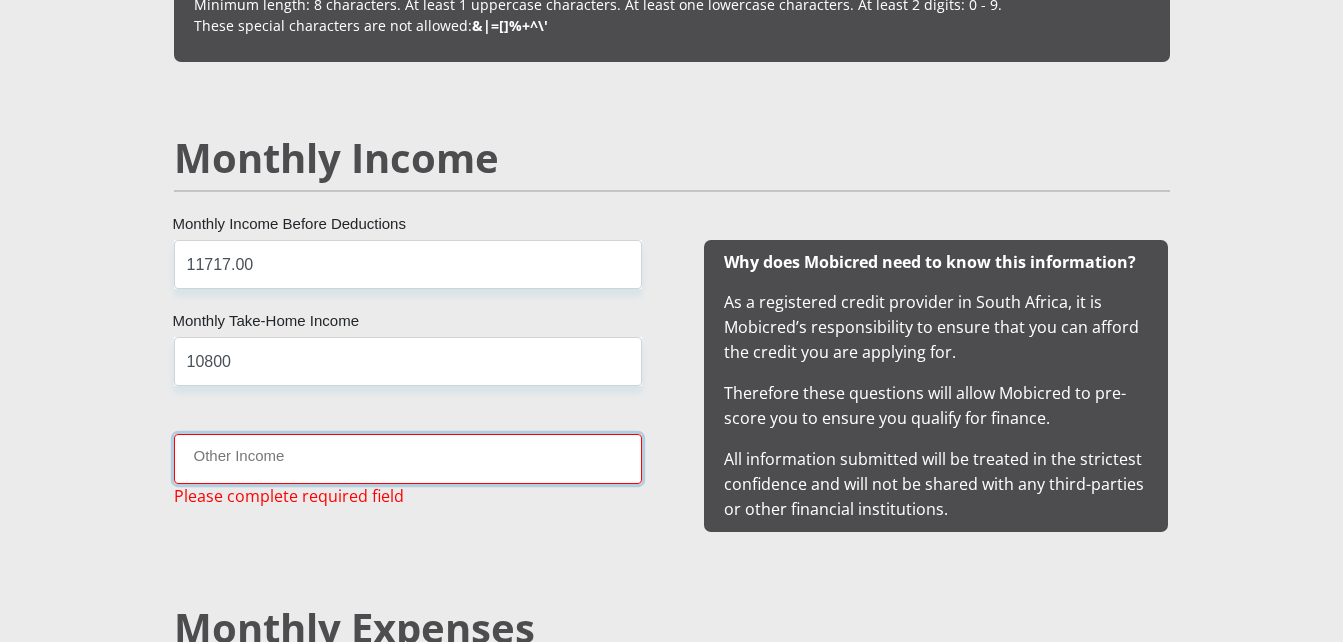 click on "Other Income" at bounding box center [408, 458] 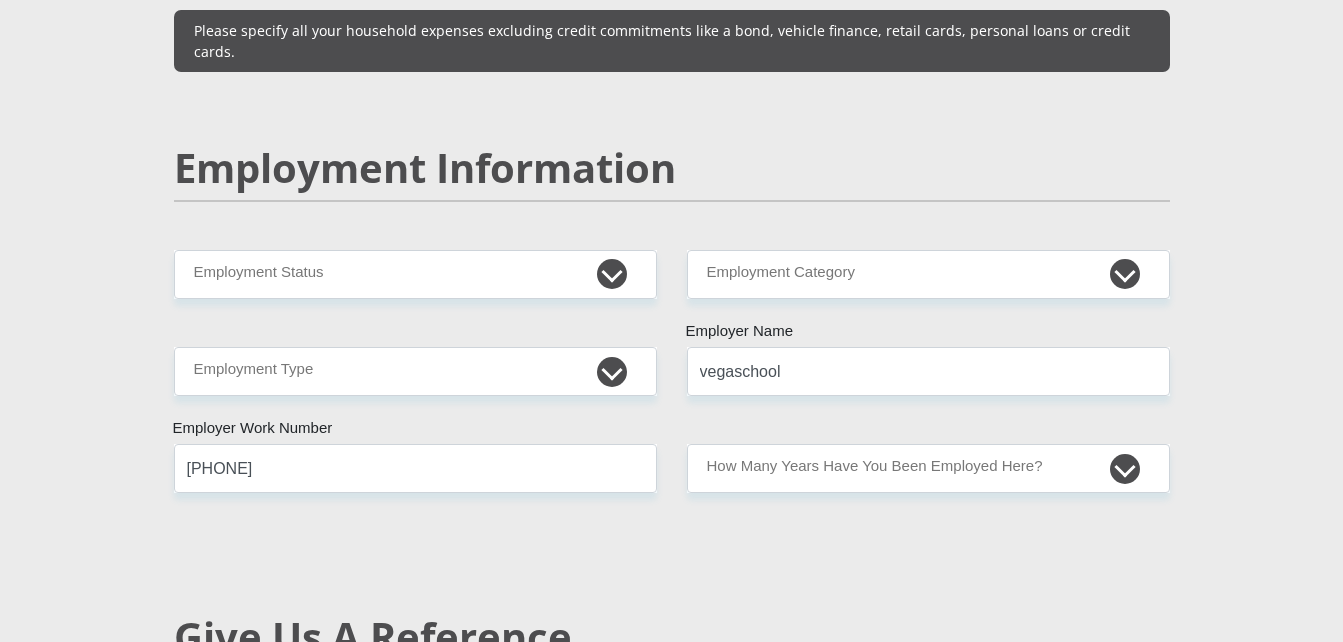 scroll, scrollTop: 3000, scrollLeft: 0, axis: vertical 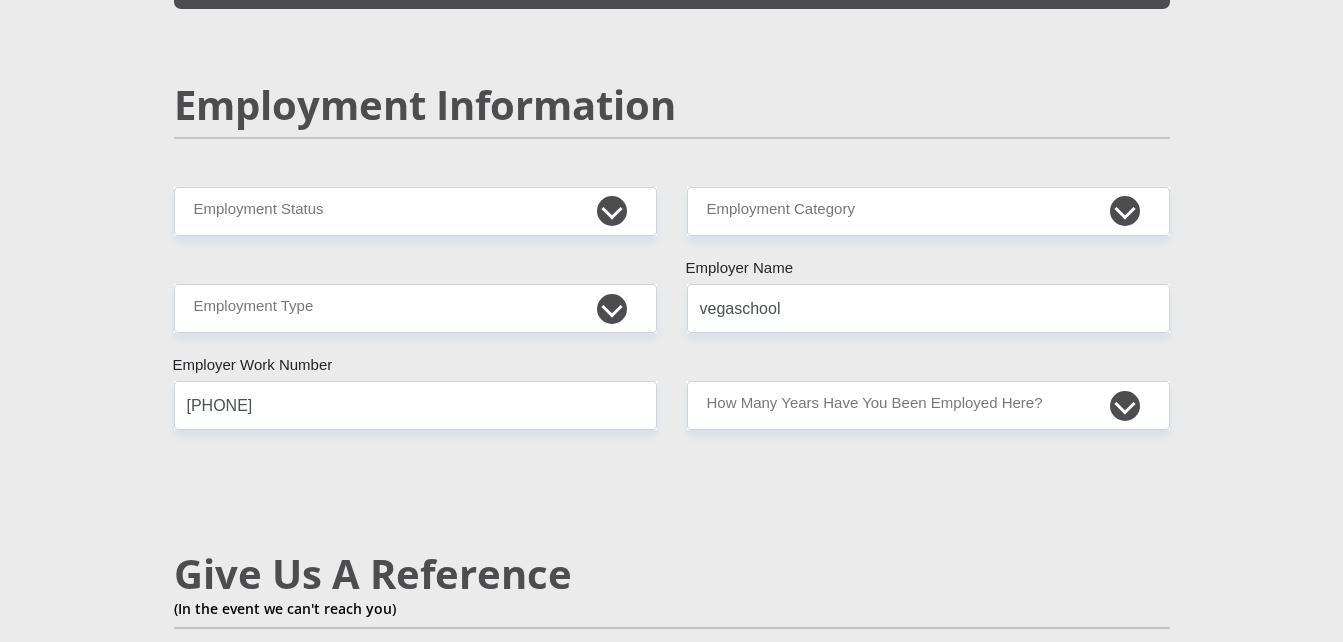 type on "0.00" 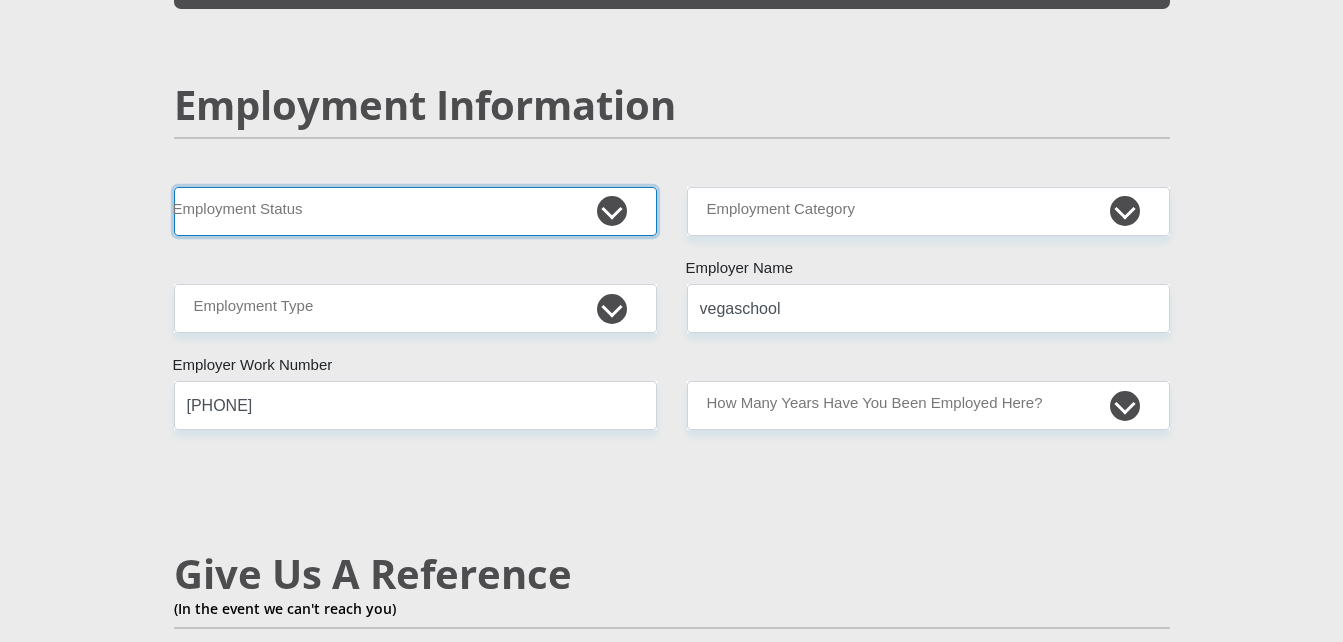 click on "Permanent/Full-time
Part-time/Casual
Contract Worker
Self-Employed
Housewife
Retired
Student
Medically Boarded
Disability
Unemployed" at bounding box center [415, 211] 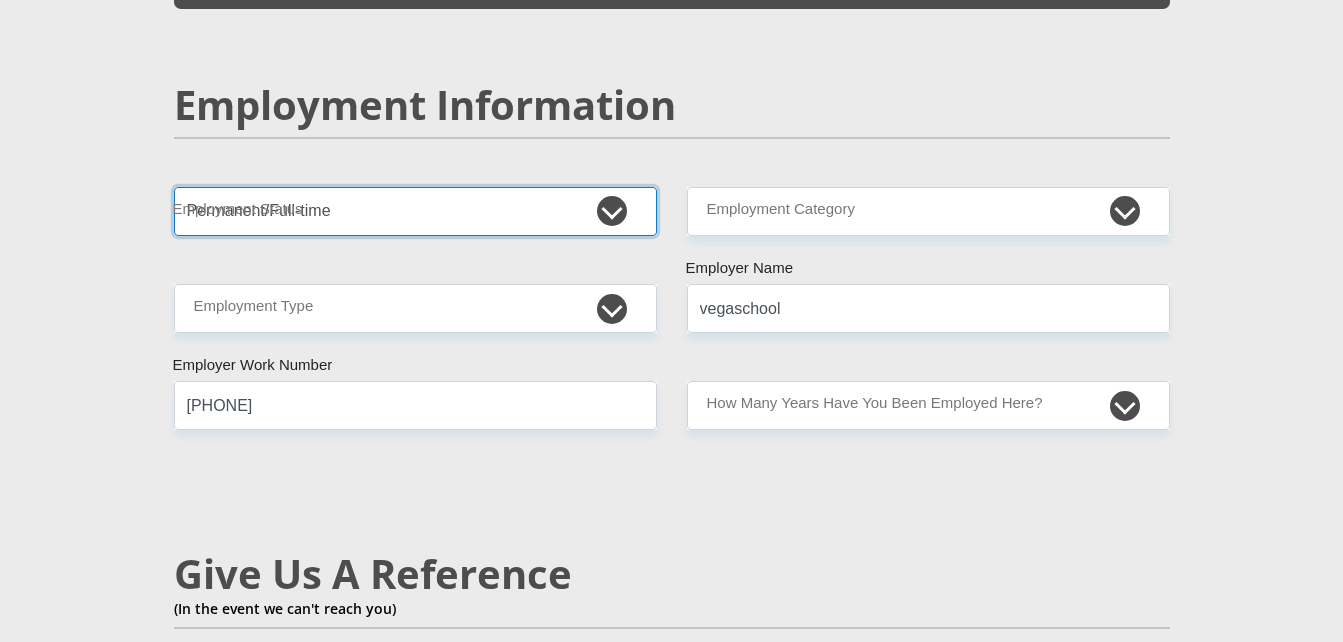 click on "Permanent/Full-time
Part-time/Casual
Contract Worker
Self-Employed
Housewife
Retired
Student
Medically Boarded
Disability
Unemployed" at bounding box center [415, 211] 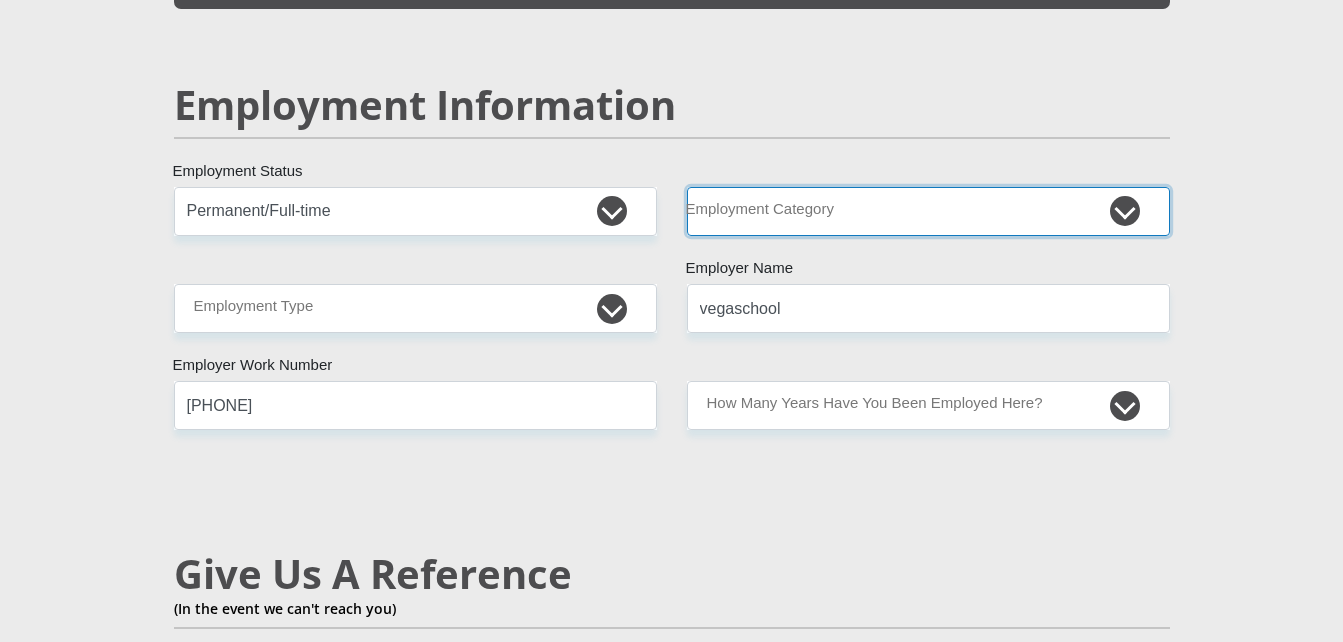 click on "AGRICULTURE
ALCOHOL & TOBACCO
CONSTRUCTION MATERIALS
METALLURGY
EQUIPMENT FOR RENEWABLE ENERGY
SPECIALIZED CONTRACTORS
CAR
GAMING (INCL. INTERNET
OTHER WHOLESALE
UNLICENSED PHARMACEUTICALS
CURRENCY EXCHANGE HOUSES
OTHER FINANCIAL INSTITUTIONS & INSURANCE
REAL ESTATE AGENTS
OIL & GAS
OTHER MATERIALS (E.G. IRON ORE)
PRECIOUS STONES & PRECIOUS METALS
POLITICAL ORGANIZATIONS
RELIGIOUS ORGANIZATIONS(NOT SECTS)
ACTI. HAVING BUSINESS DEAL WITH PUBLIC ADMINISTRATION
LAUNDROMATS" at bounding box center [928, 211] 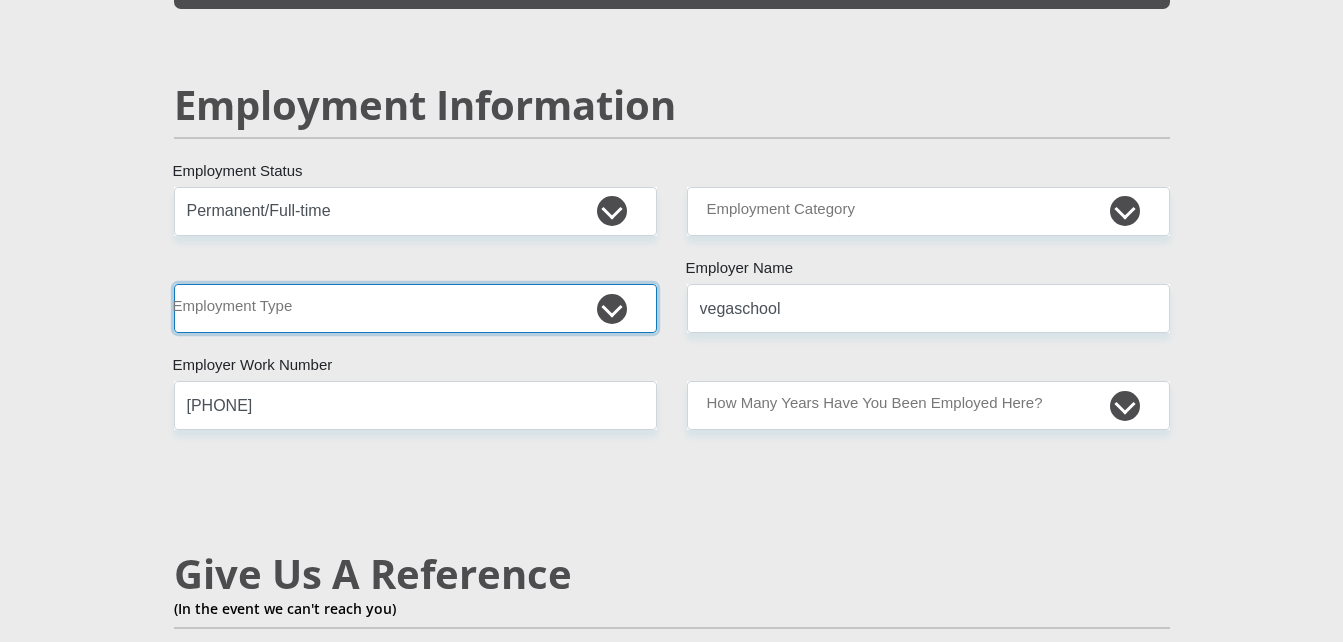 click on "College/Lecturer
Craft Seller
Creative
Driver
Executive
Farmer
Forces - Non Commissioned
Forces - Officer
Hawker
Housewife
Labourer
Licenced Professional
Manager
Miner
Non Licenced Professional
Office Staff/Clerk
Outside Worker
Pensioner
Permanent Teacher
Production/Manufacturing
Sales
Self-Employed
Semi-Professional Worker
Service Industry  Social Worker  Student" at bounding box center (415, 308) 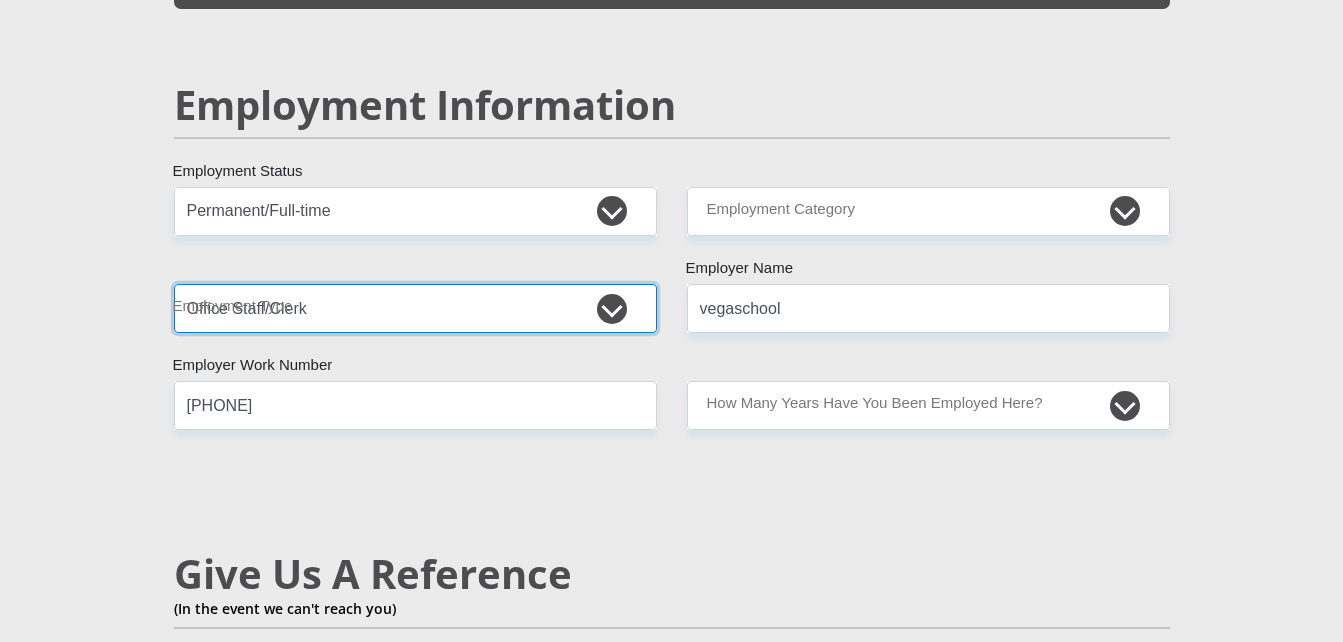 click on "College/Lecturer
Craft Seller
Creative
Driver
Executive
Farmer
Forces - Non Commissioned
Forces - Officer
Hawker
Housewife
Labourer
Licenced Professional
Manager
Miner
Non Licenced Professional
Office Staff/Clerk
Outside Worker
Pensioner
Permanent Teacher
Production/Manufacturing
Sales
Self-Employed
Semi-Professional Worker
Service Industry  Social Worker  Student" at bounding box center [415, 308] 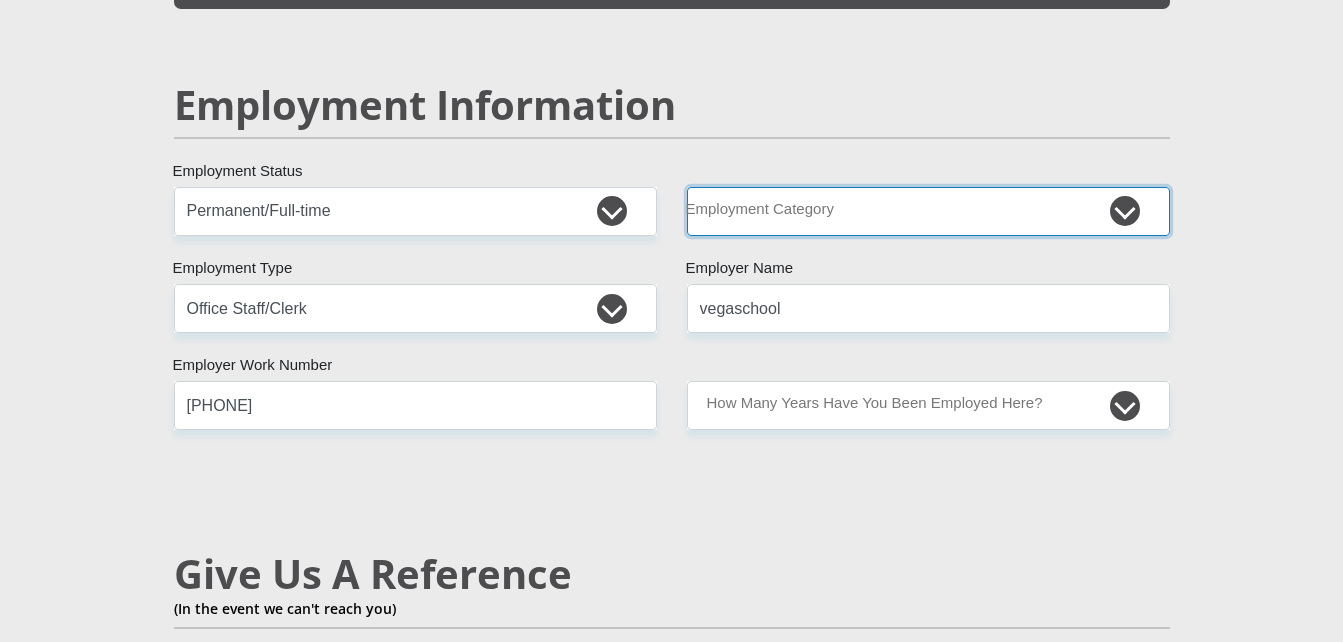 click on "AGRICULTURE
ALCOHOL & TOBACCO
CONSTRUCTION MATERIALS
METALLURGY
EQUIPMENT FOR RENEWABLE ENERGY
SPECIALIZED CONTRACTORS
CAR
GAMING (INCL. INTERNET
OTHER WHOLESALE
UNLICENSED PHARMACEUTICALS
CURRENCY EXCHANGE HOUSES
OTHER FINANCIAL INSTITUTIONS & INSURANCE
REAL ESTATE AGENTS
OIL & GAS
OTHER MATERIALS (E.G. IRON ORE)
PRECIOUS STONES & PRECIOUS METALS
POLITICAL ORGANIZATIONS
RELIGIOUS ORGANIZATIONS(NOT SECTS)
ACTI. HAVING BUSINESS DEAL WITH PUBLIC ADMINISTRATION
LAUNDROMATS" at bounding box center [928, 211] 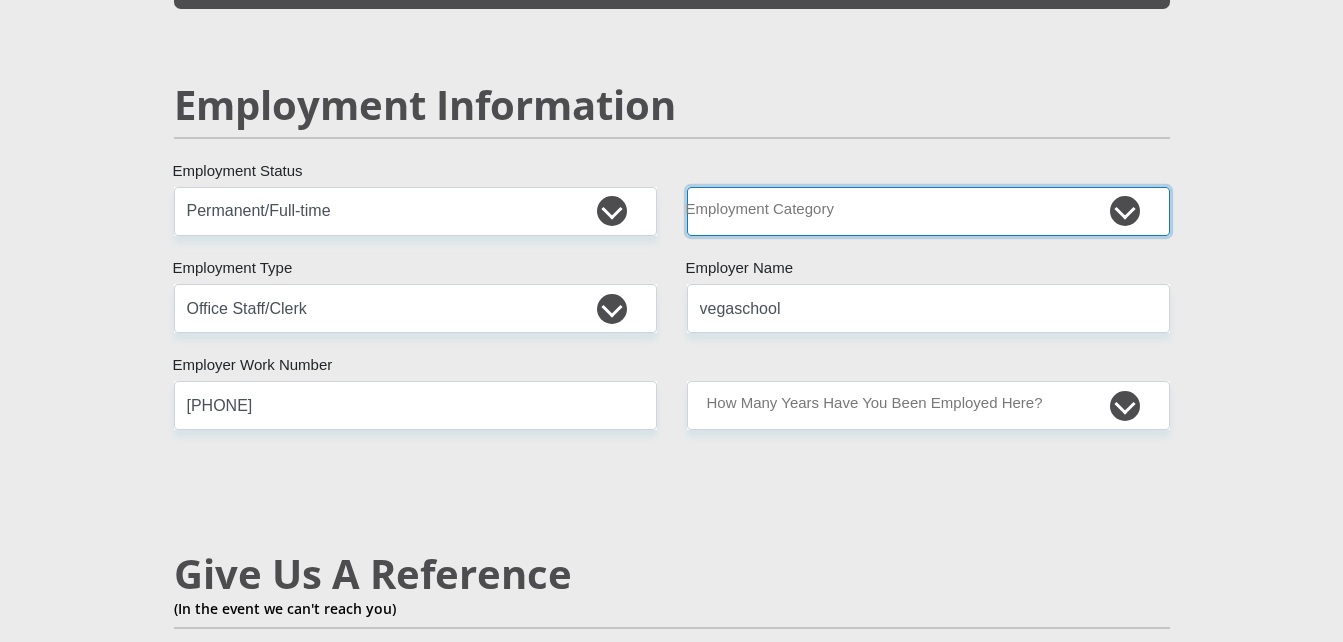 click on "AGRICULTURE
ALCOHOL & TOBACCO
CONSTRUCTION MATERIALS
METALLURGY
EQUIPMENT FOR RENEWABLE ENERGY
SPECIALIZED CONTRACTORS
CAR
GAMING (INCL. INTERNET
OTHER WHOLESALE
UNLICENSED PHARMACEUTICALS
CURRENCY EXCHANGE HOUSES
OTHER FINANCIAL INSTITUTIONS & INSURANCE
REAL ESTATE AGENTS
OIL & GAS
OTHER MATERIALS (E.G. IRON ORE)
PRECIOUS STONES & PRECIOUS METALS
POLITICAL ORGANIZATIONS
RELIGIOUS ORGANIZATIONS(NOT SECTS)
ACTI. HAVING BUSINESS DEAL WITH PUBLIC ADMINISTRATION
LAUNDROMATS" at bounding box center (928, 211) 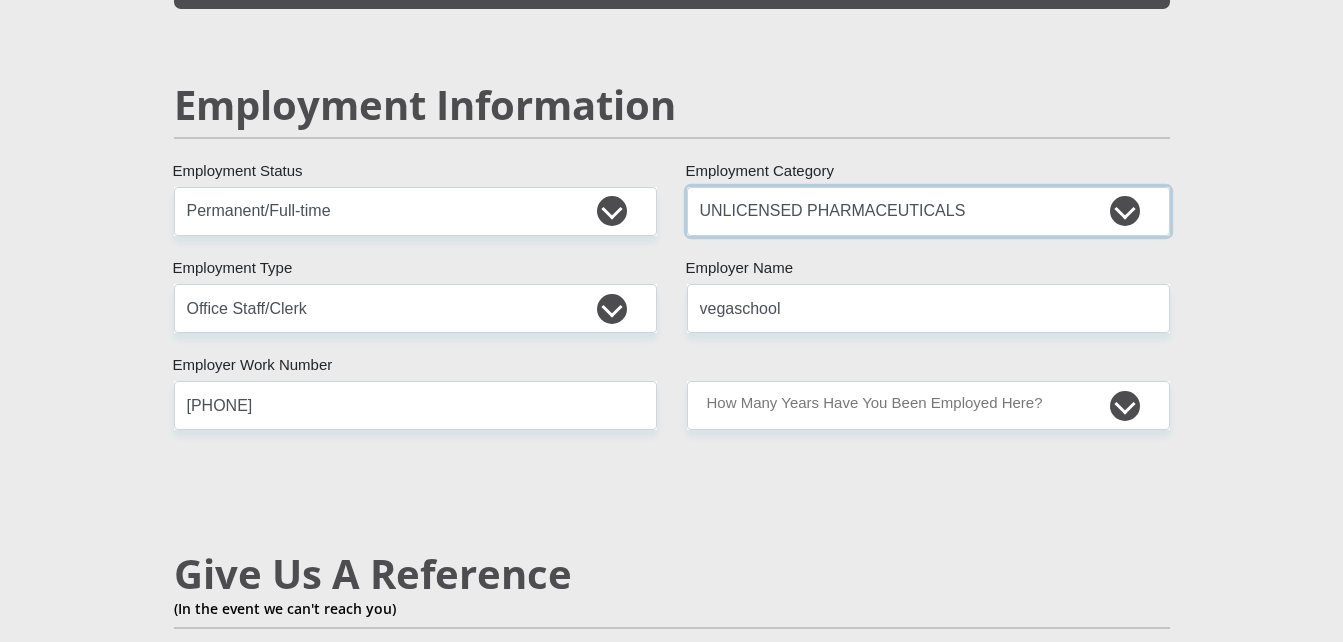 drag, startPoint x: 952, startPoint y: 190, endPoint x: 702, endPoint y: 184, distance: 250.07199 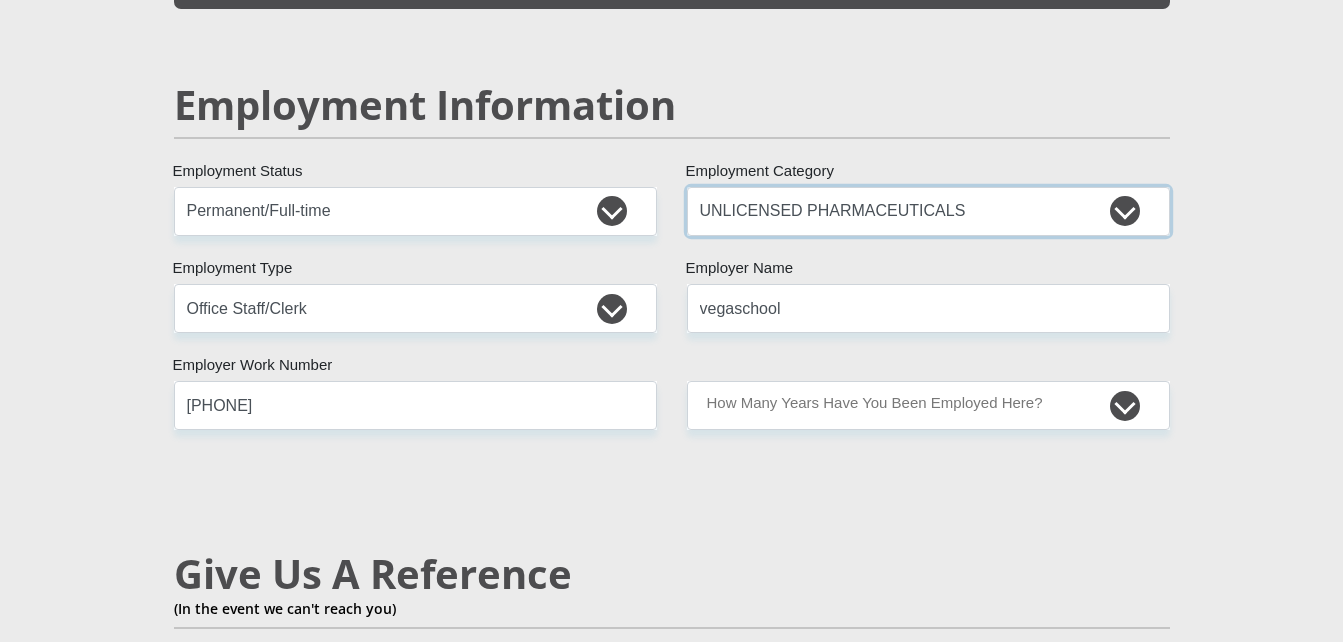 click on "Mr
Ms
Mrs
Dr
Other
Title
[FIRST]
First Name
[LAST]
Surname
[ID_NUMBER]
South African ID Number
Please input valid ID number
[COUNTRY]
Afghanistan
Aland Islands
Albania
Algeria
America Samoa
American Virgin Islands
Andorra
Angola
Anguilla
Antarctica
Antigua and Barbuda
Chad" at bounding box center [672, 178] 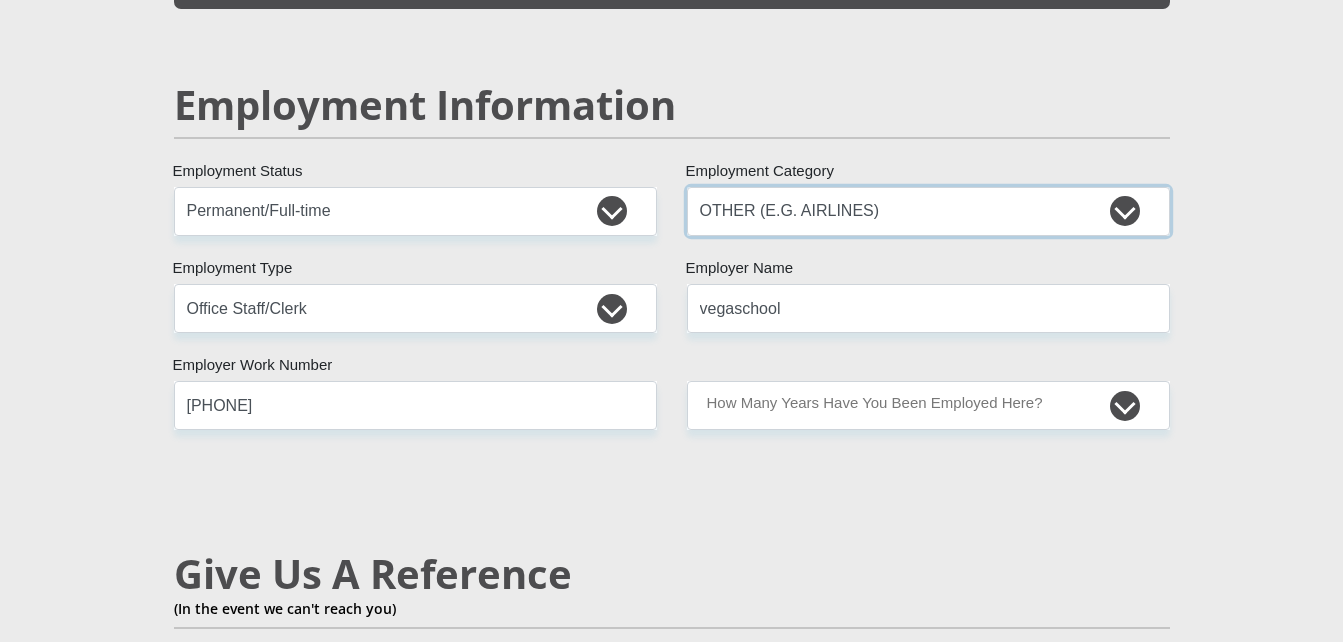click on "AGRICULTURE
ALCOHOL & TOBACCO
CONSTRUCTION MATERIALS
METALLURGY
EQUIPMENT FOR RENEWABLE ENERGY
SPECIALIZED CONTRACTORS
CAR
GAMING (INCL. INTERNET
OTHER WHOLESALE
UNLICENSED PHARMACEUTICALS
CURRENCY EXCHANGE HOUSES
OTHER FINANCIAL INSTITUTIONS & INSURANCE
REAL ESTATE AGENTS
OIL & GAS
OTHER MATERIALS (E.G. IRON ORE)
PRECIOUS STONES & PRECIOUS METALS
POLITICAL ORGANIZATIONS
RELIGIOUS ORGANIZATIONS(NOT SECTS)
ACTI. HAVING BUSINESS DEAL WITH PUBLIC ADMINISTRATION
LAUNDROMATS" at bounding box center (928, 211) 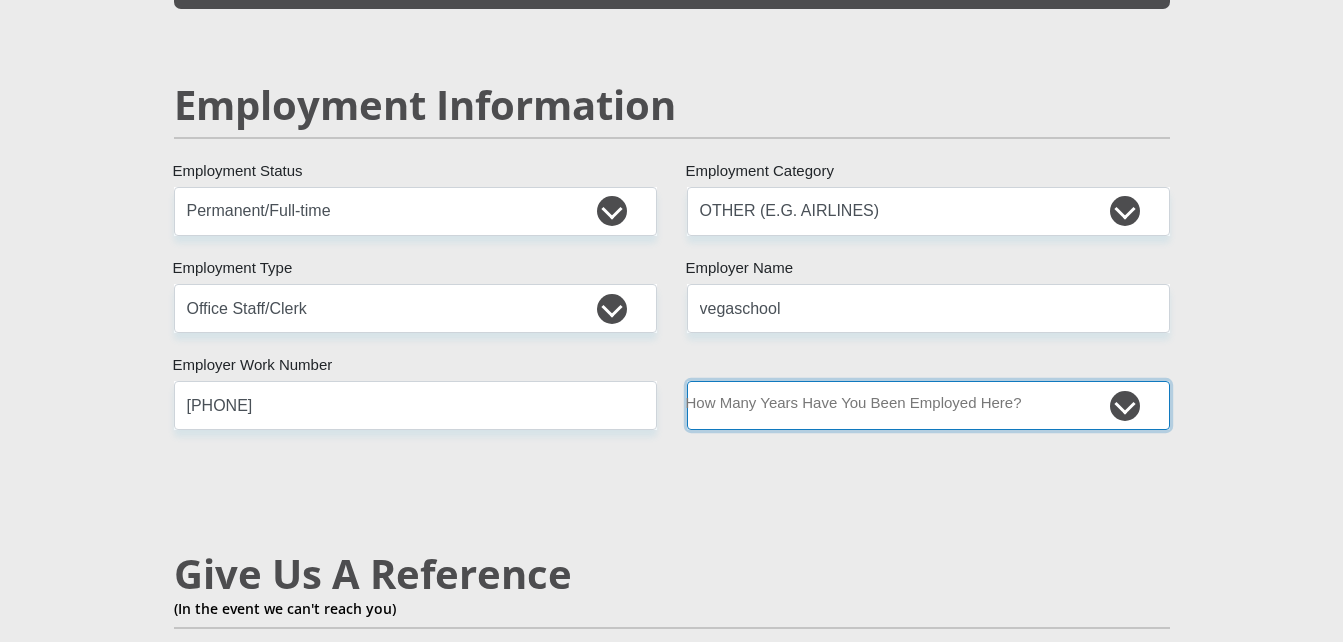 click on "less than 1 year
1-3 years
3-5 years
5+ years" at bounding box center [928, 405] 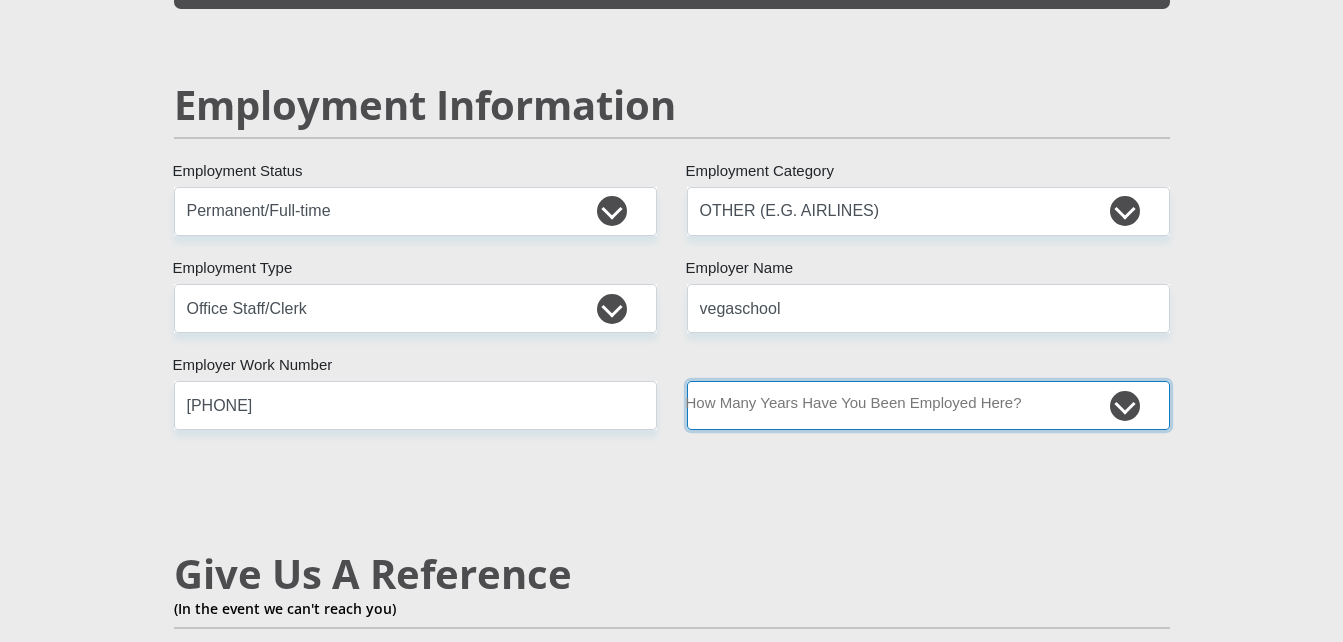 select on "48" 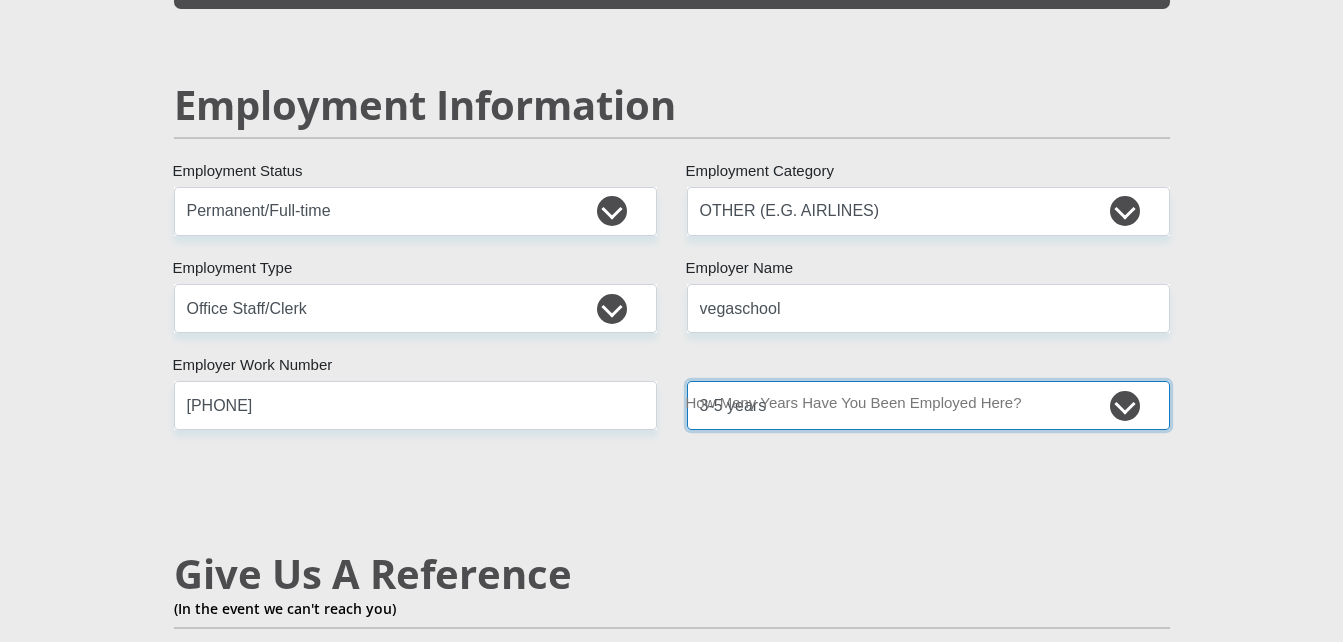 click on "less than 1 year
1-3 years
3-5 years
5+ years" at bounding box center [928, 405] 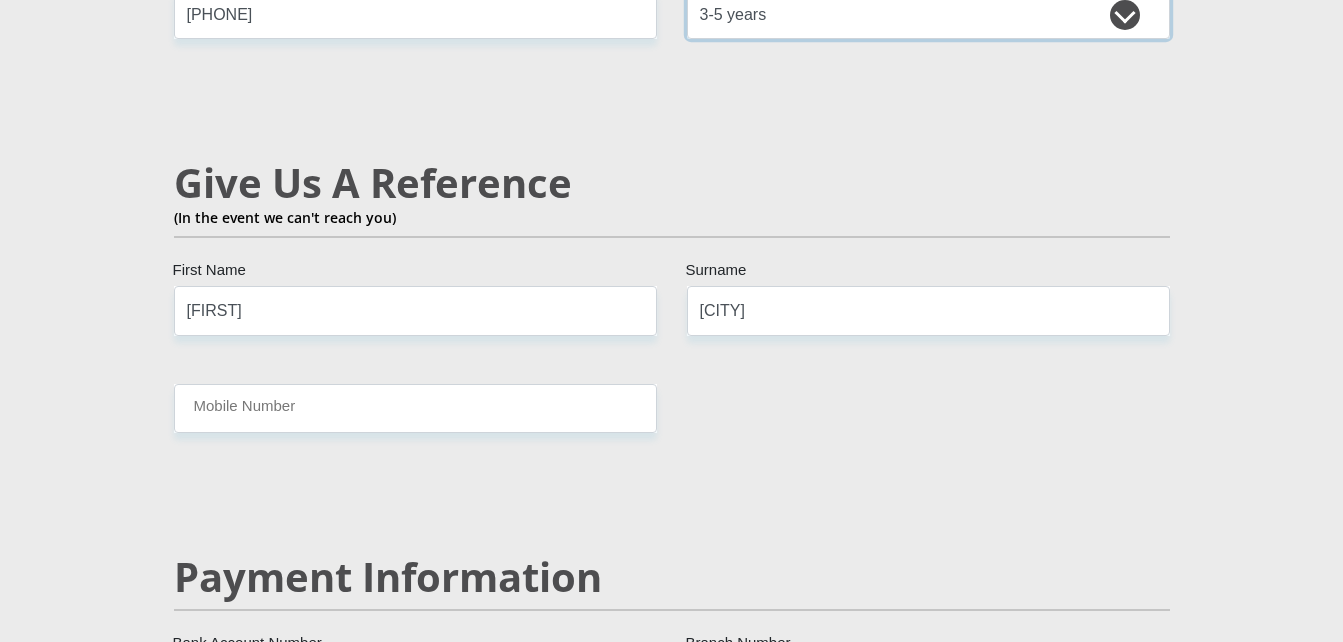 scroll, scrollTop: 3400, scrollLeft: 0, axis: vertical 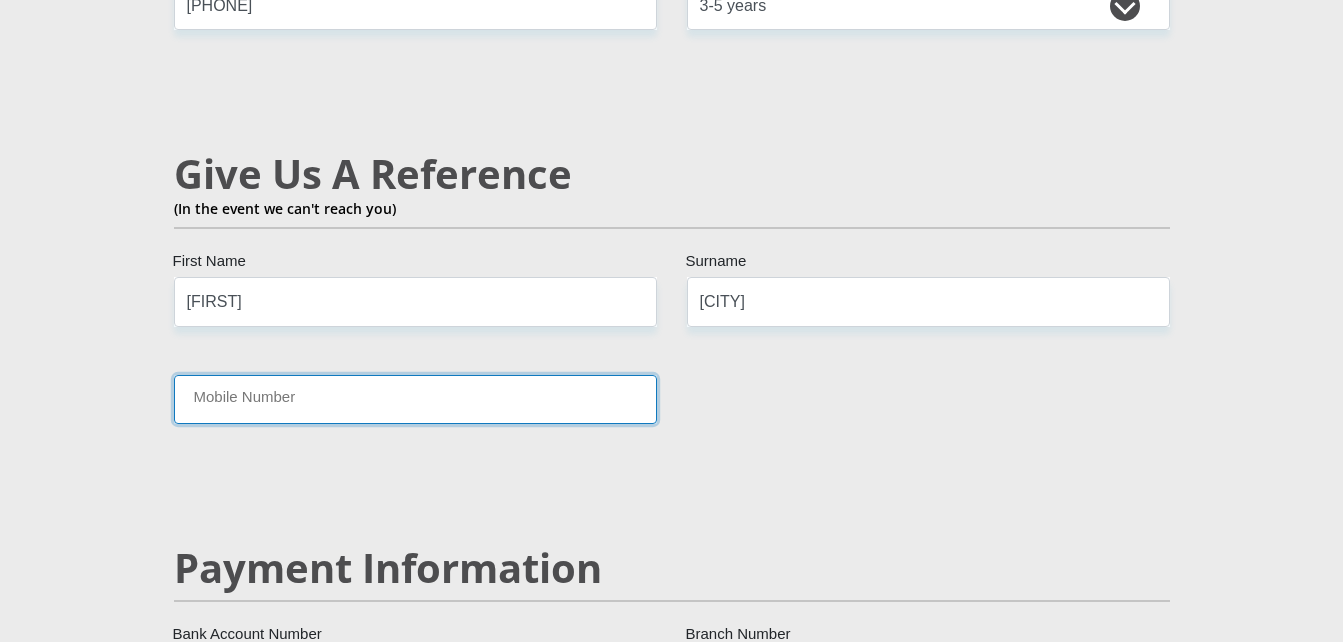 click on "Mobile Number" at bounding box center (415, 399) 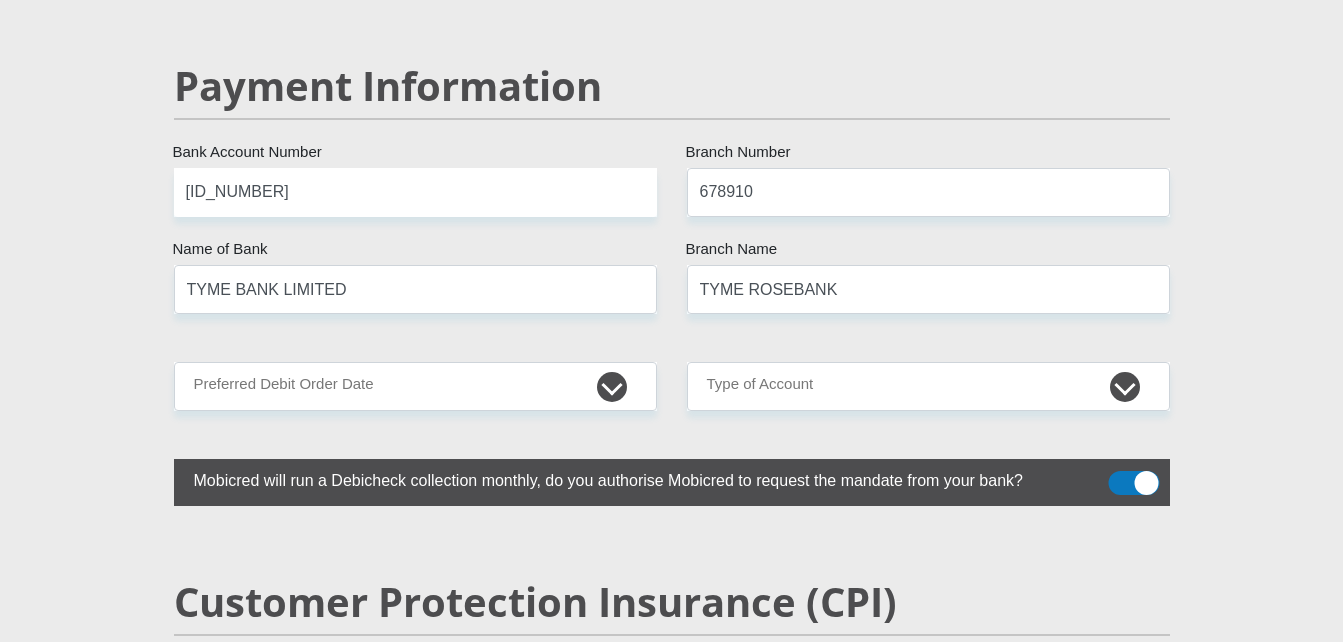 scroll, scrollTop: 3900, scrollLeft: 0, axis: vertical 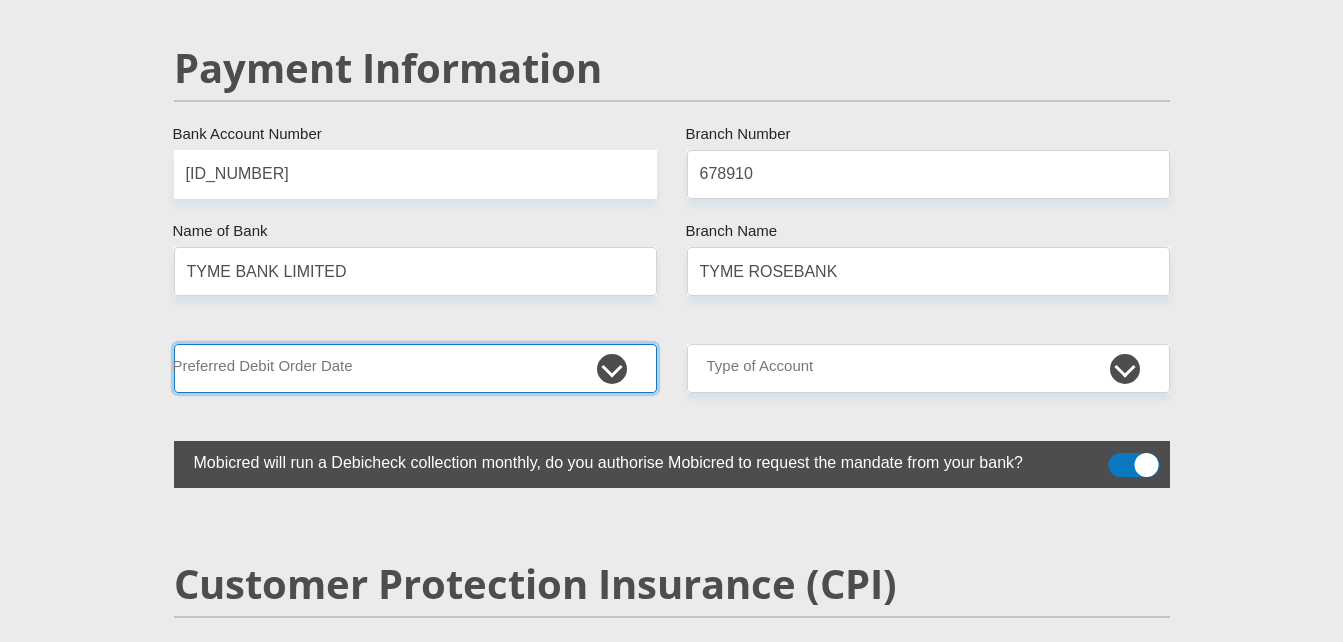 click on "1st
2nd
3rd
4th
5th
7th
18th
19th
20th
21st
22nd
23rd
24th
25th
26th
27th
28th
29th
30th" at bounding box center (415, 368) 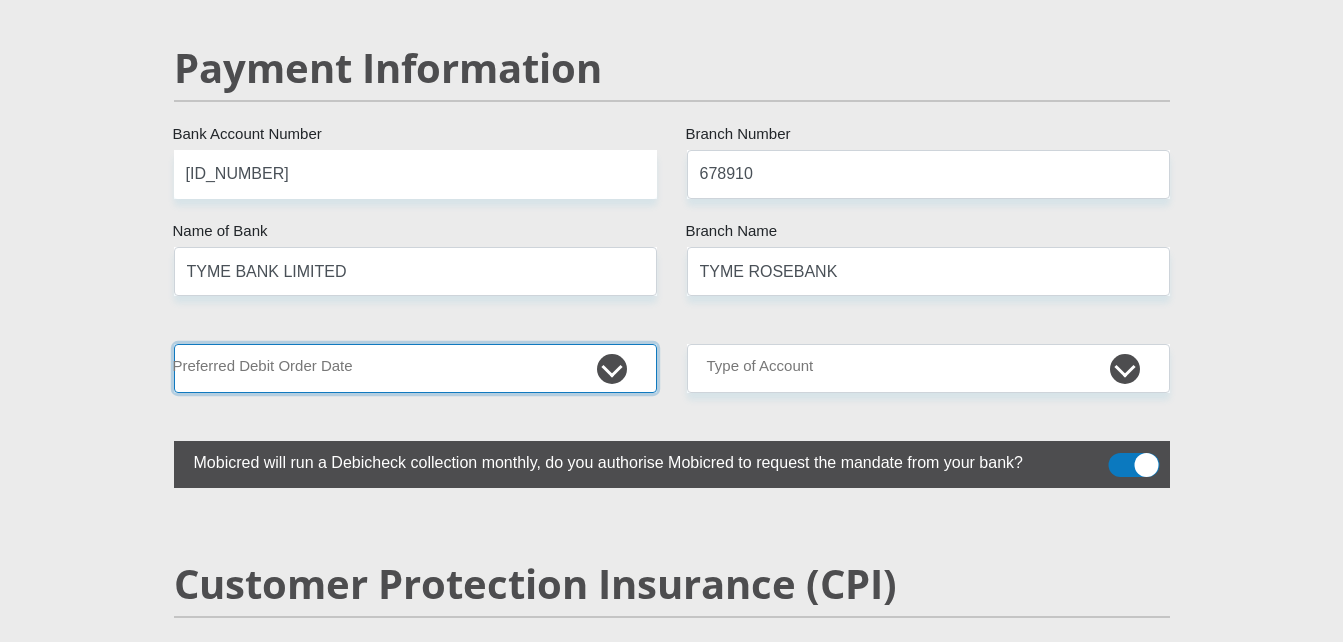 select on "25" 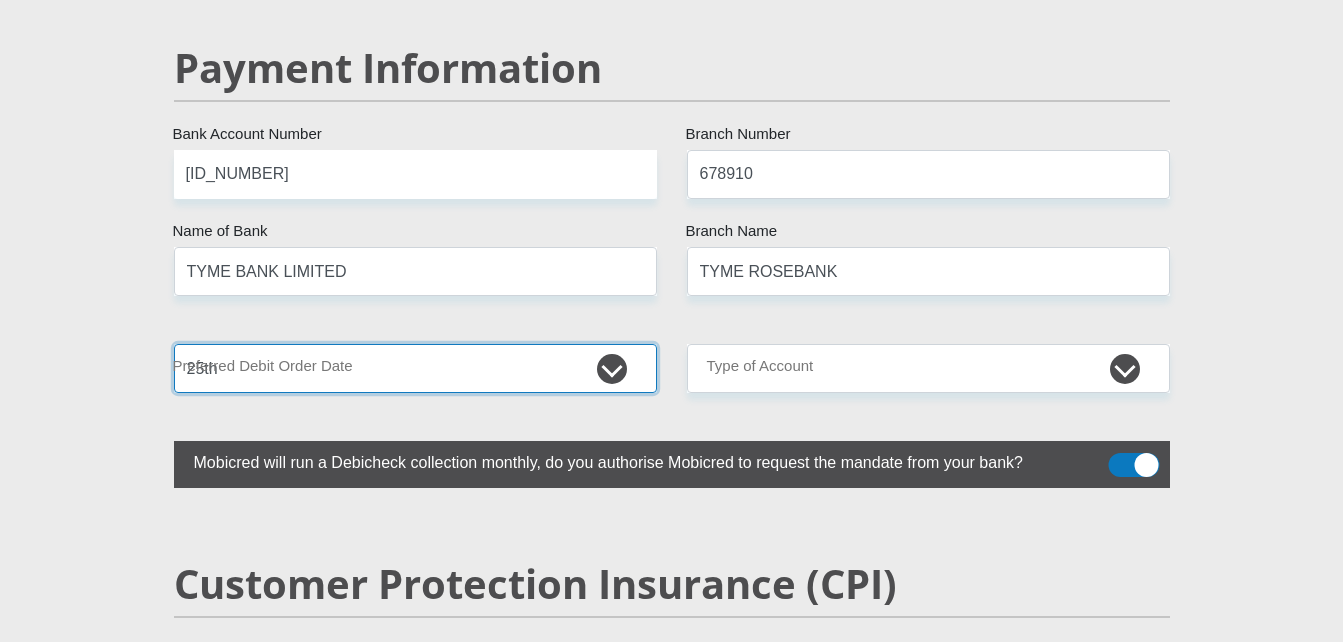 click on "1st
2nd
3rd
4th
5th
7th
18th
19th
20th
21st
22nd
23rd
24th
25th
26th
27th
28th
29th
30th" at bounding box center [415, 368] 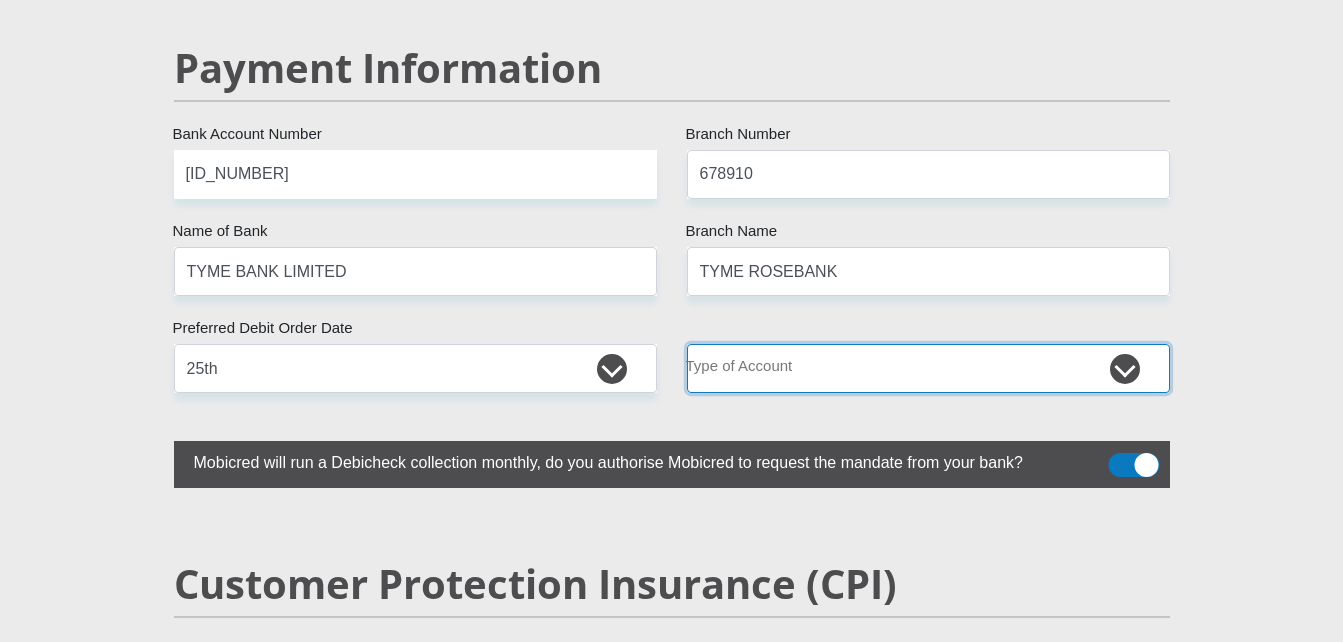 click on "Cheque
Savings" at bounding box center (928, 368) 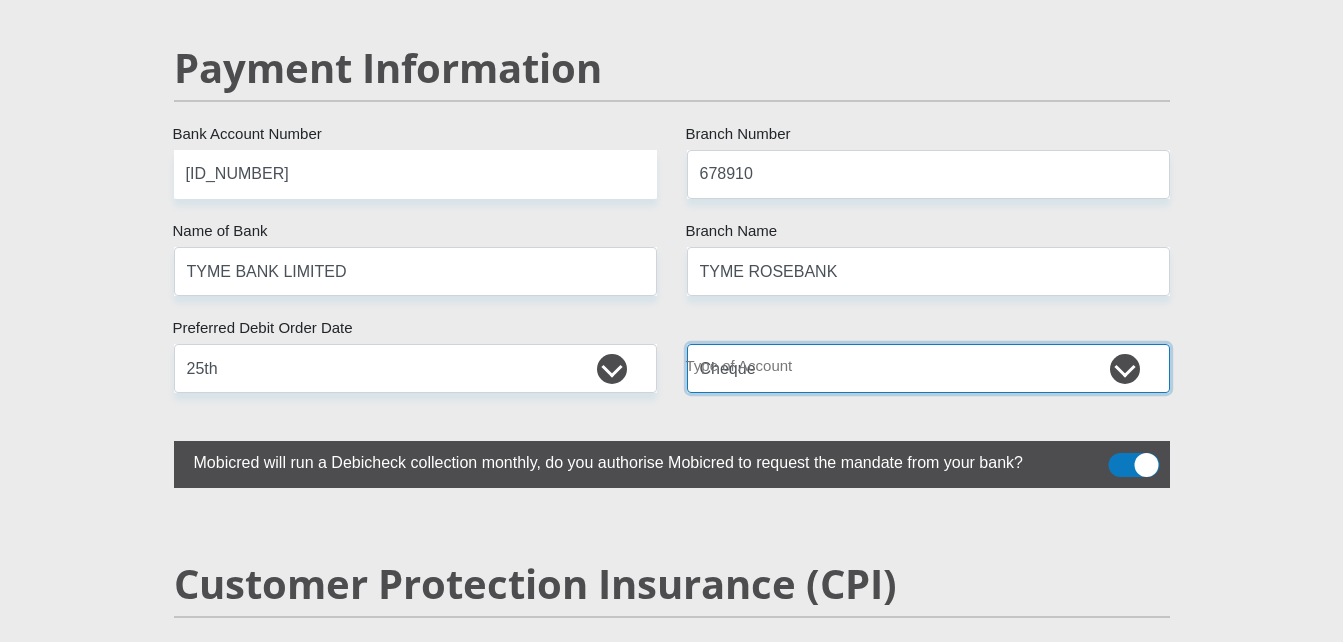 click on "Cheque
Savings" at bounding box center [928, 368] 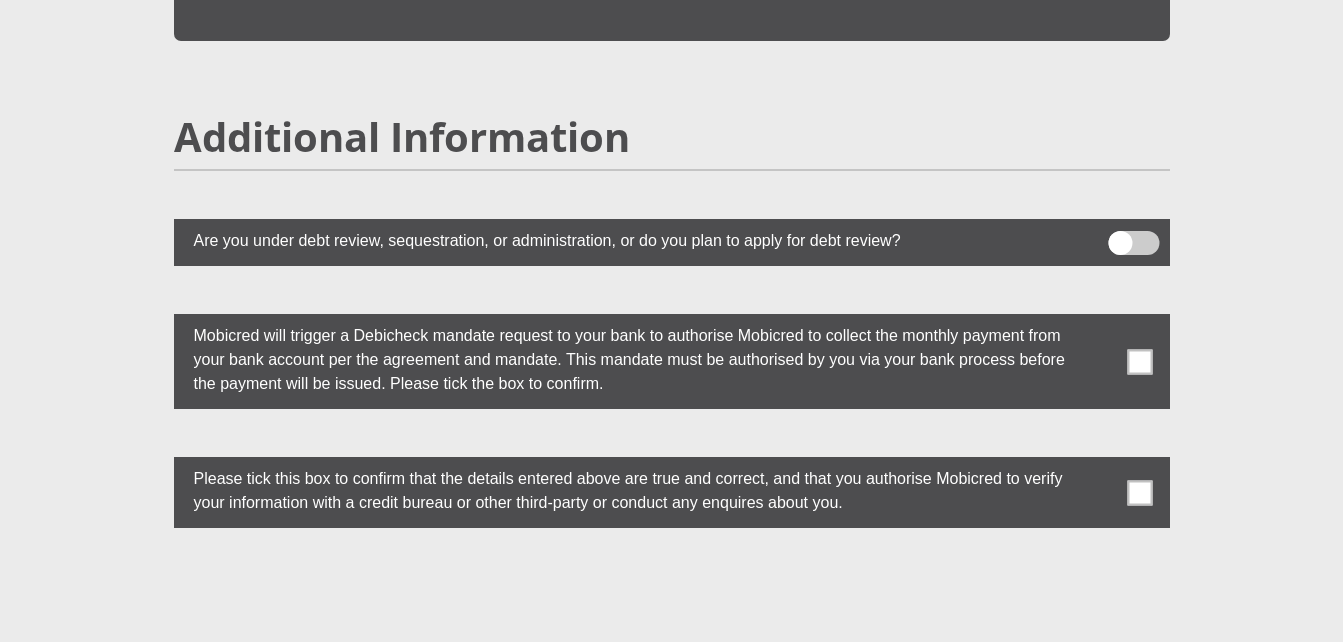 scroll, scrollTop: 5400, scrollLeft: 0, axis: vertical 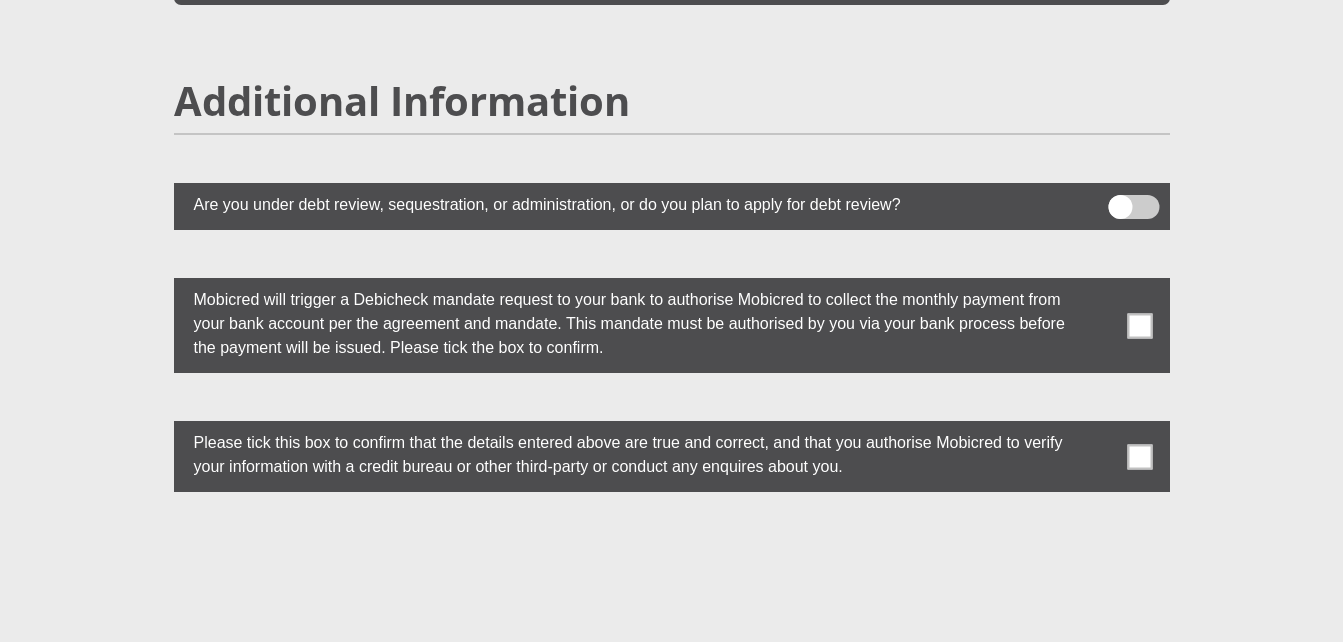 click at bounding box center (1139, 325) 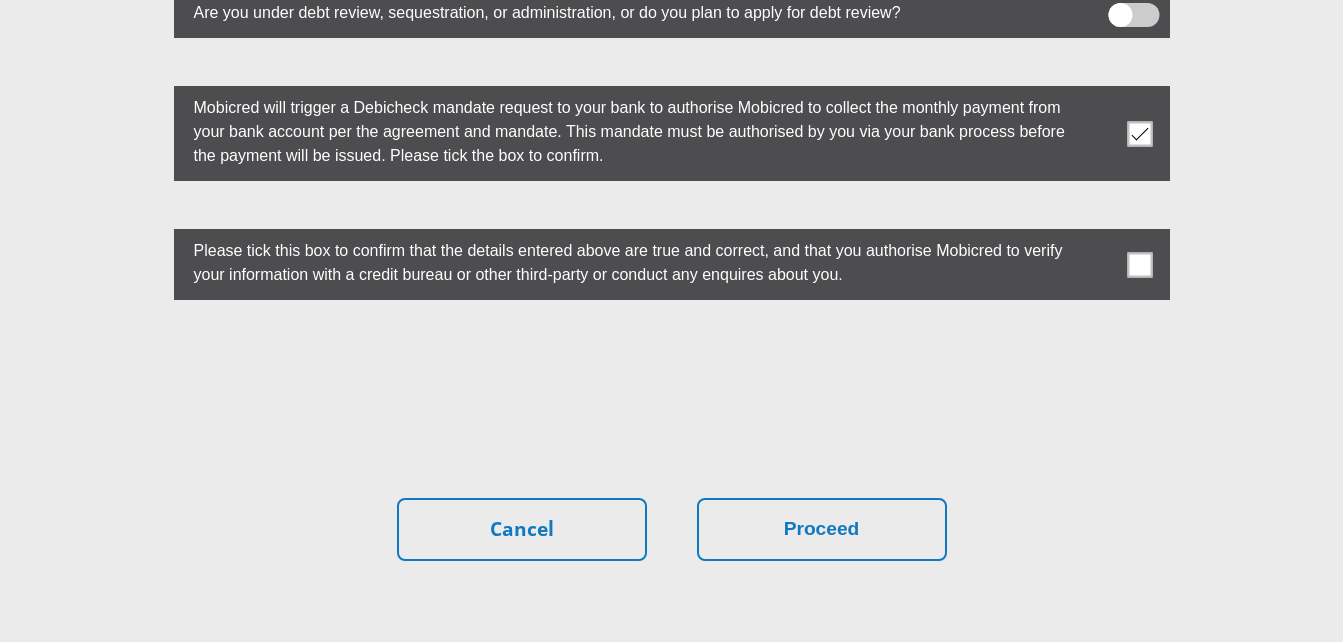 scroll, scrollTop: 5600, scrollLeft: 0, axis: vertical 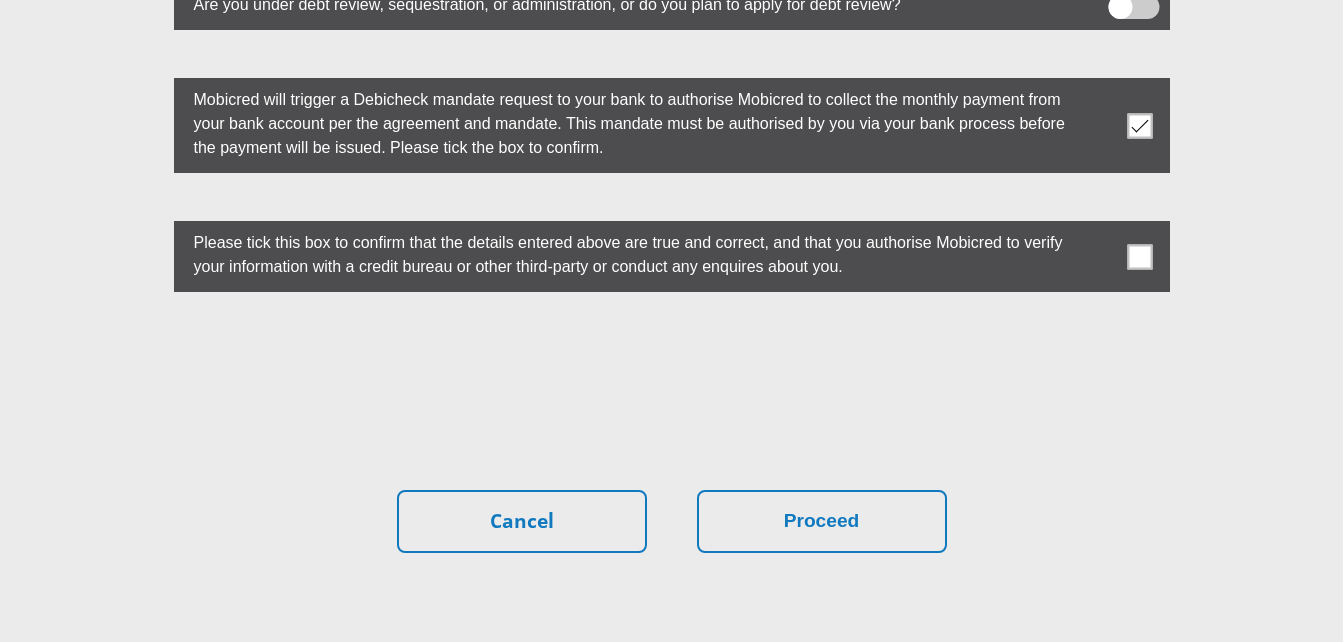 click at bounding box center (672, 256) 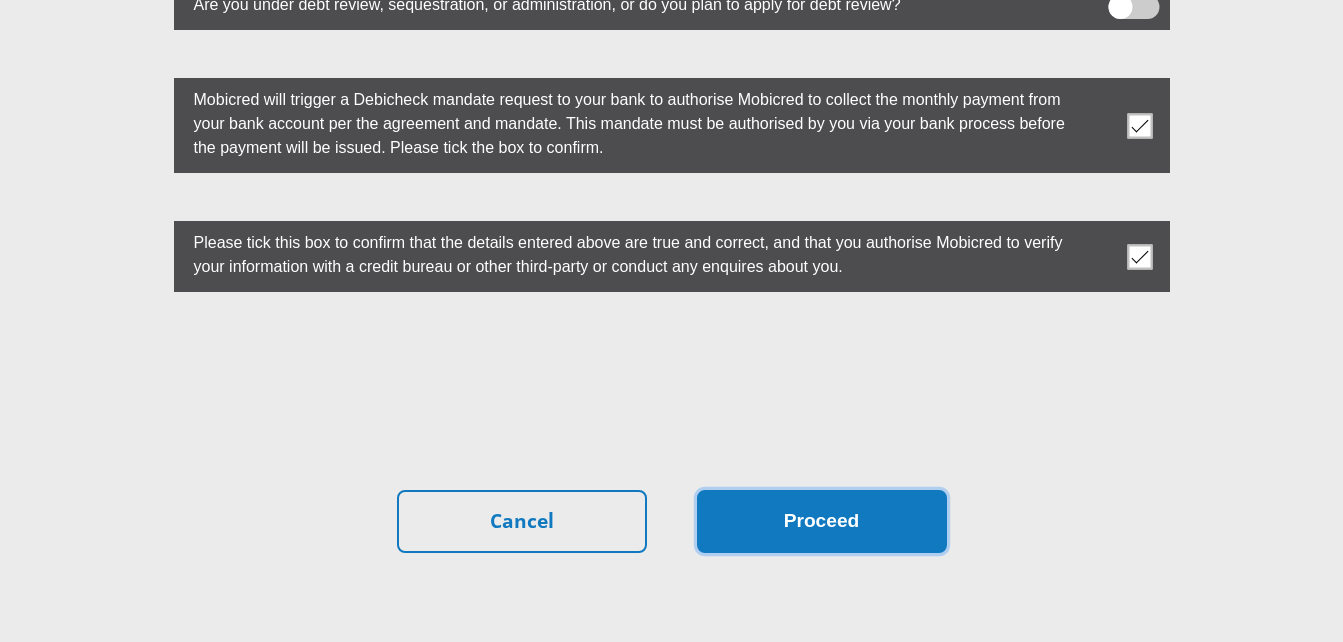 click on "Proceed" at bounding box center (822, 521) 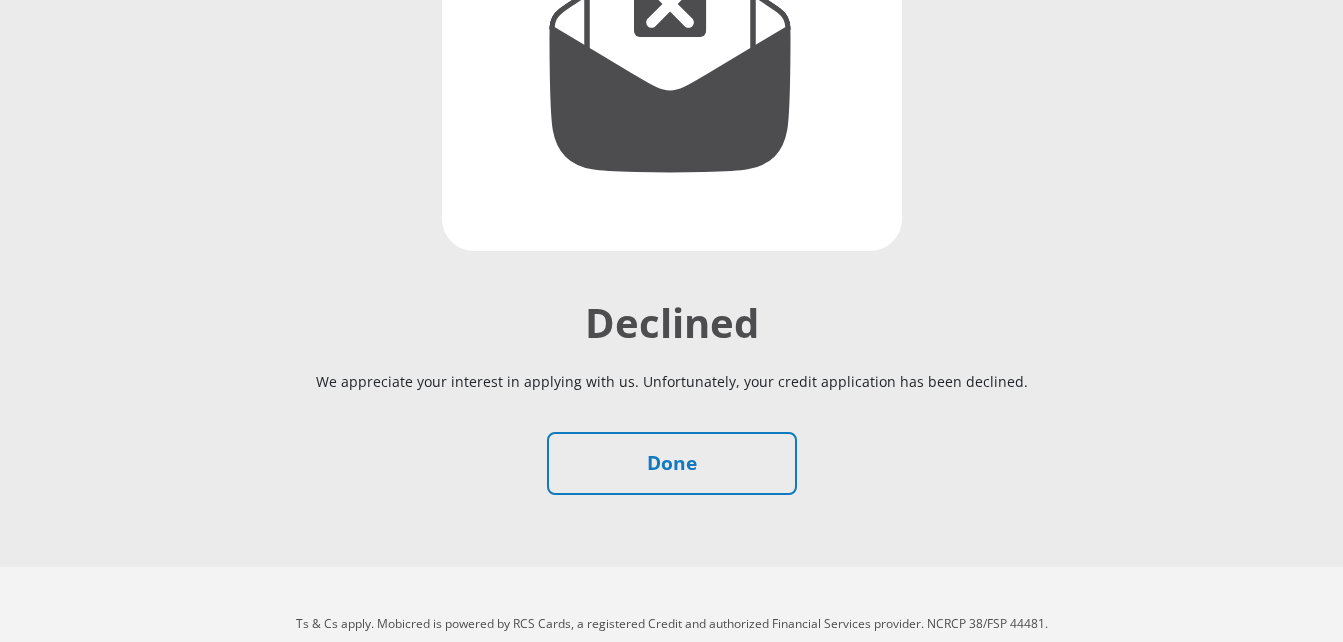 scroll, scrollTop: 400, scrollLeft: 0, axis: vertical 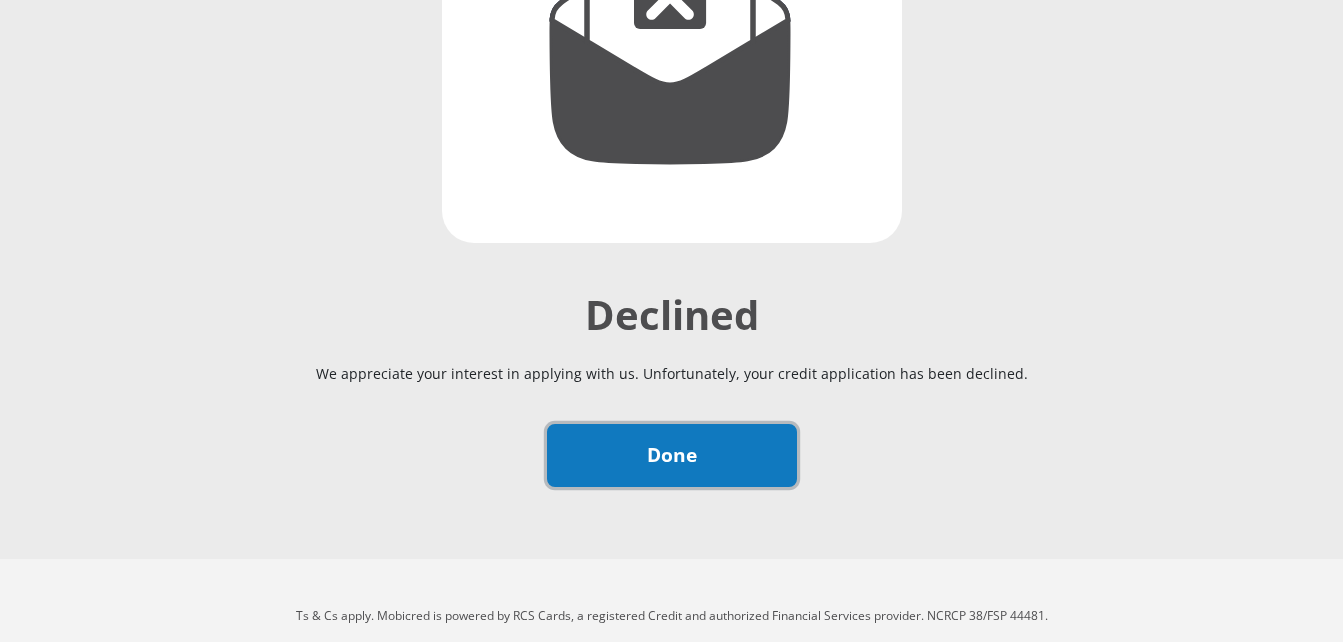 click on "Done" at bounding box center [672, 455] 